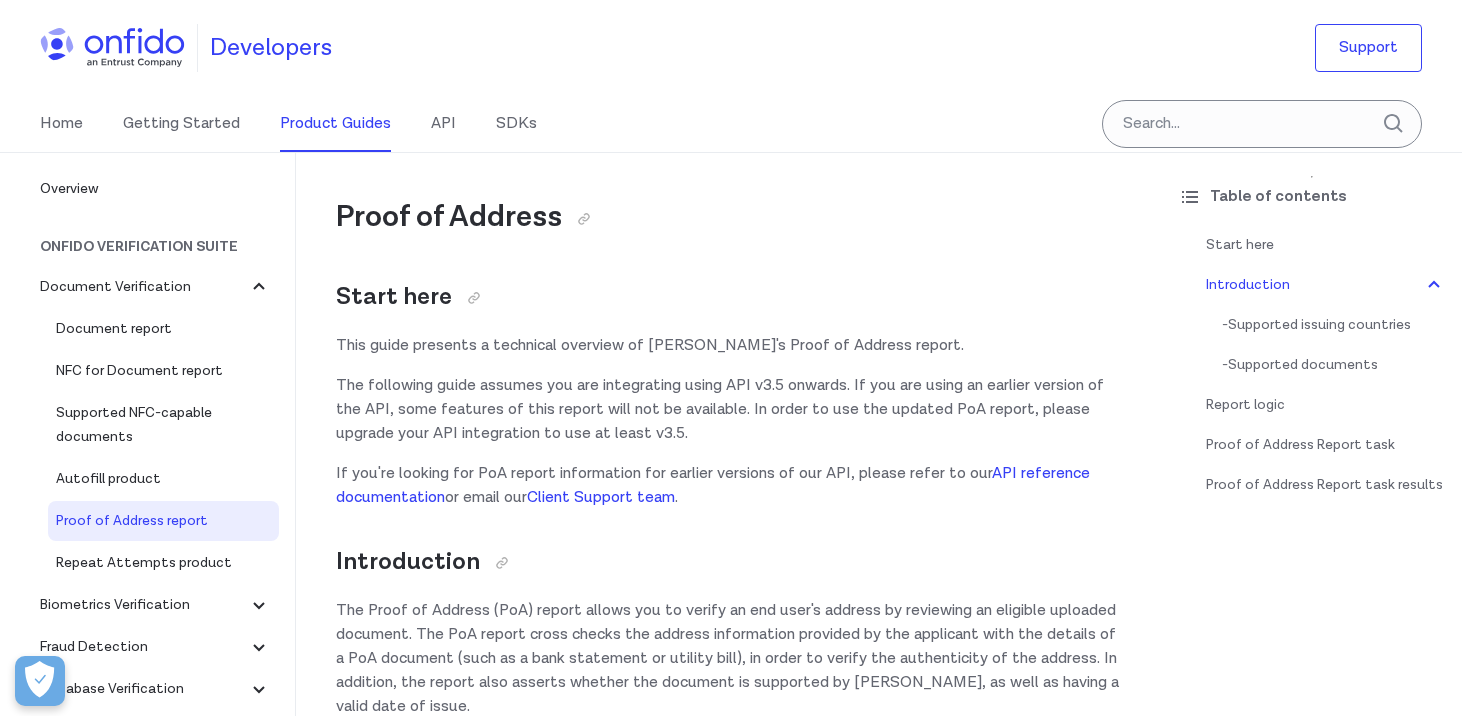 scroll, scrollTop: 389, scrollLeft: 0, axis: vertical 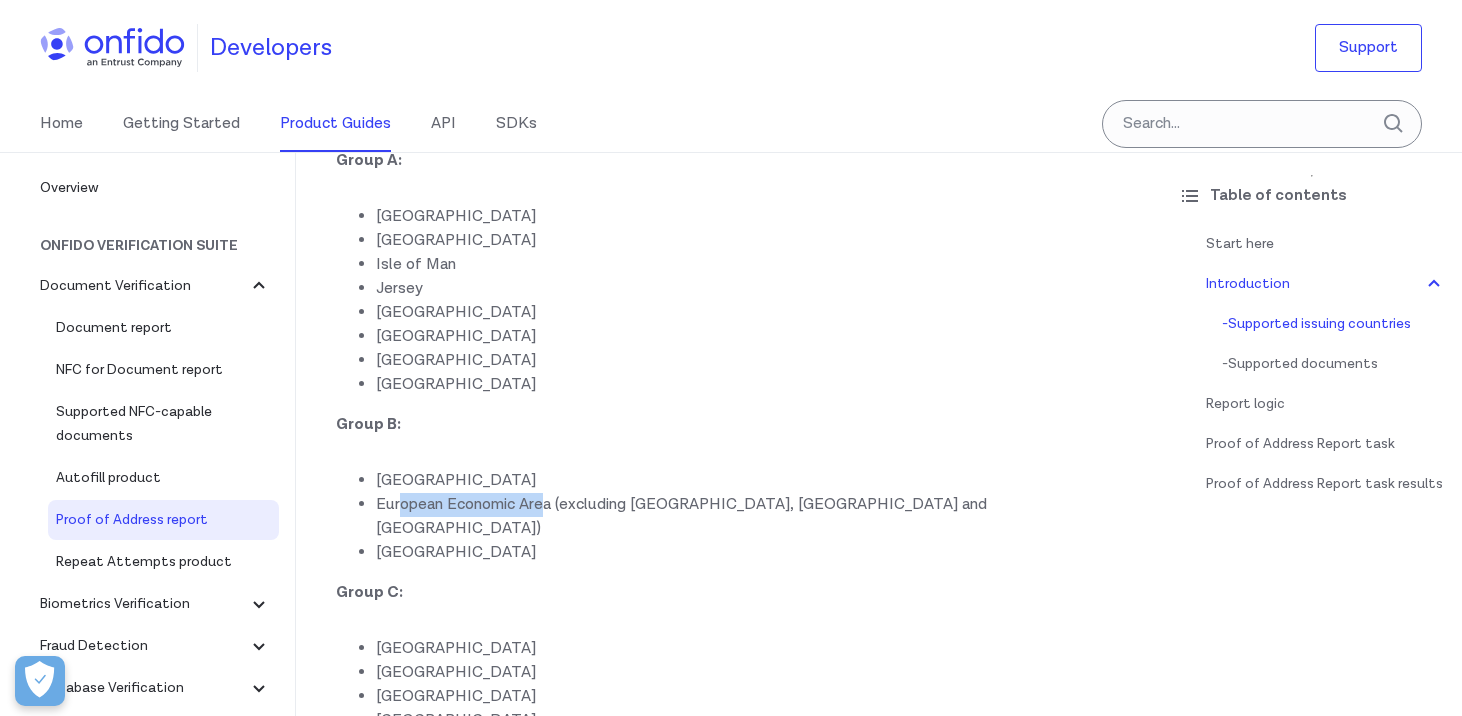drag, startPoint x: 402, startPoint y: 503, endPoint x: 545, endPoint y: 508, distance: 143.08739 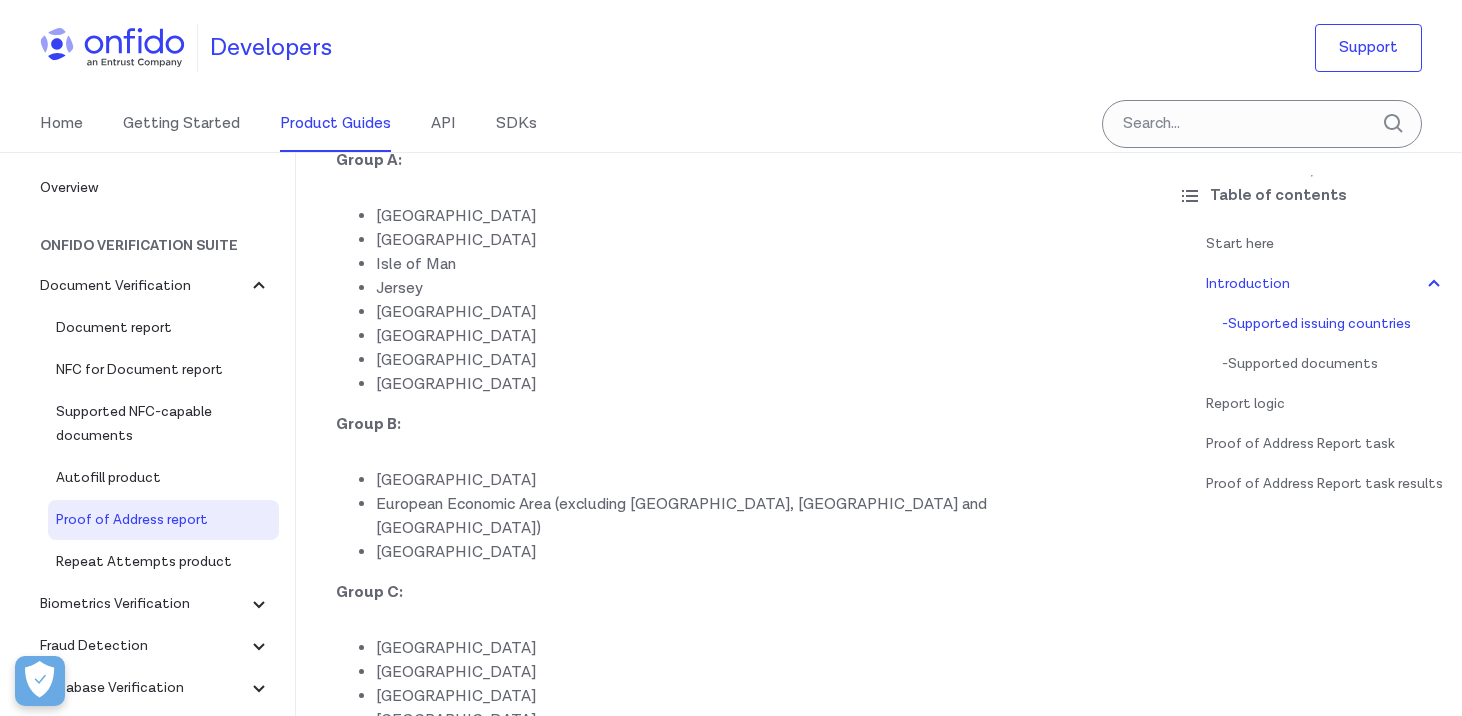 click on "European Economic Area (excluding [GEOGRAPHIC_DATA], [GEOGRAPHIC_DATA] and [GEOGRAPHIC_DATA])" at bounding box center [749, 517] 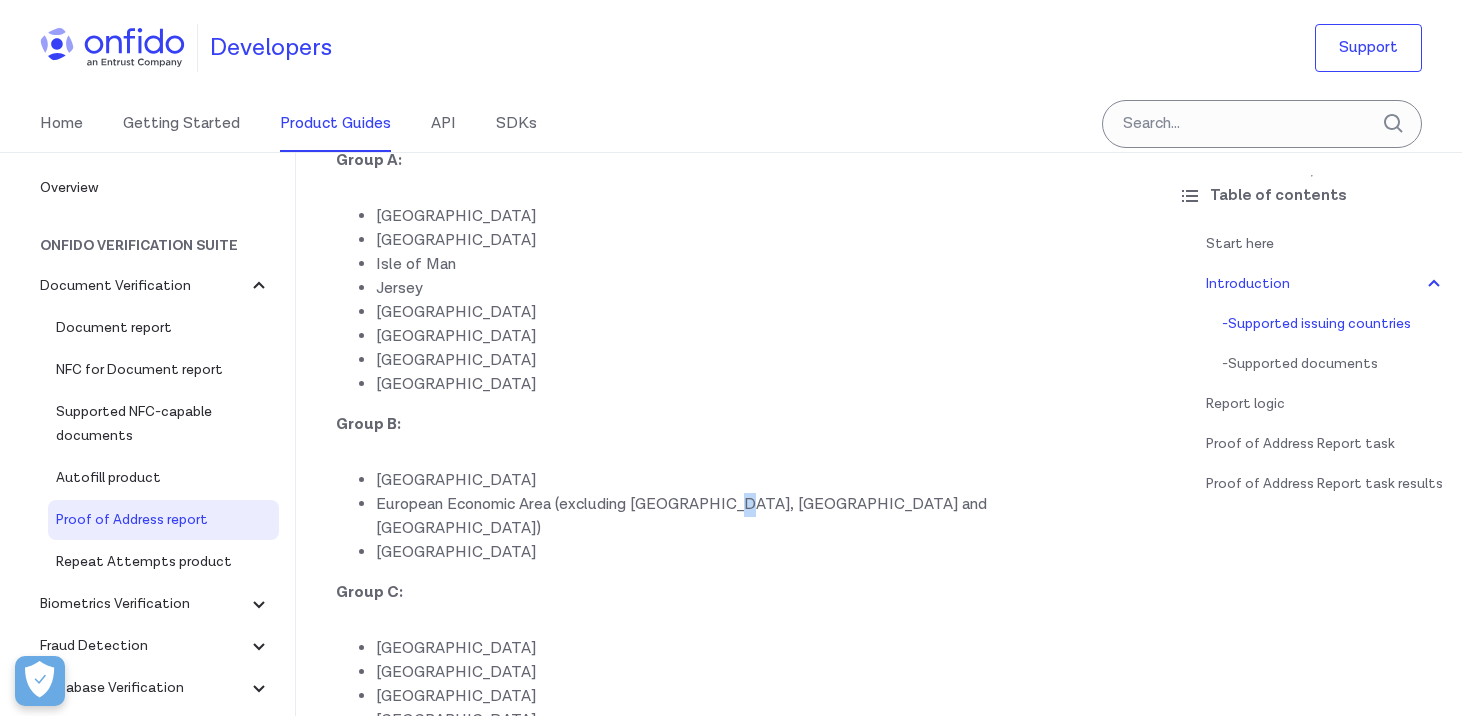 drag, startPoint x: 729, startPoint y: 516, endPoint x: 815, endPoint y: 516, distance: 86 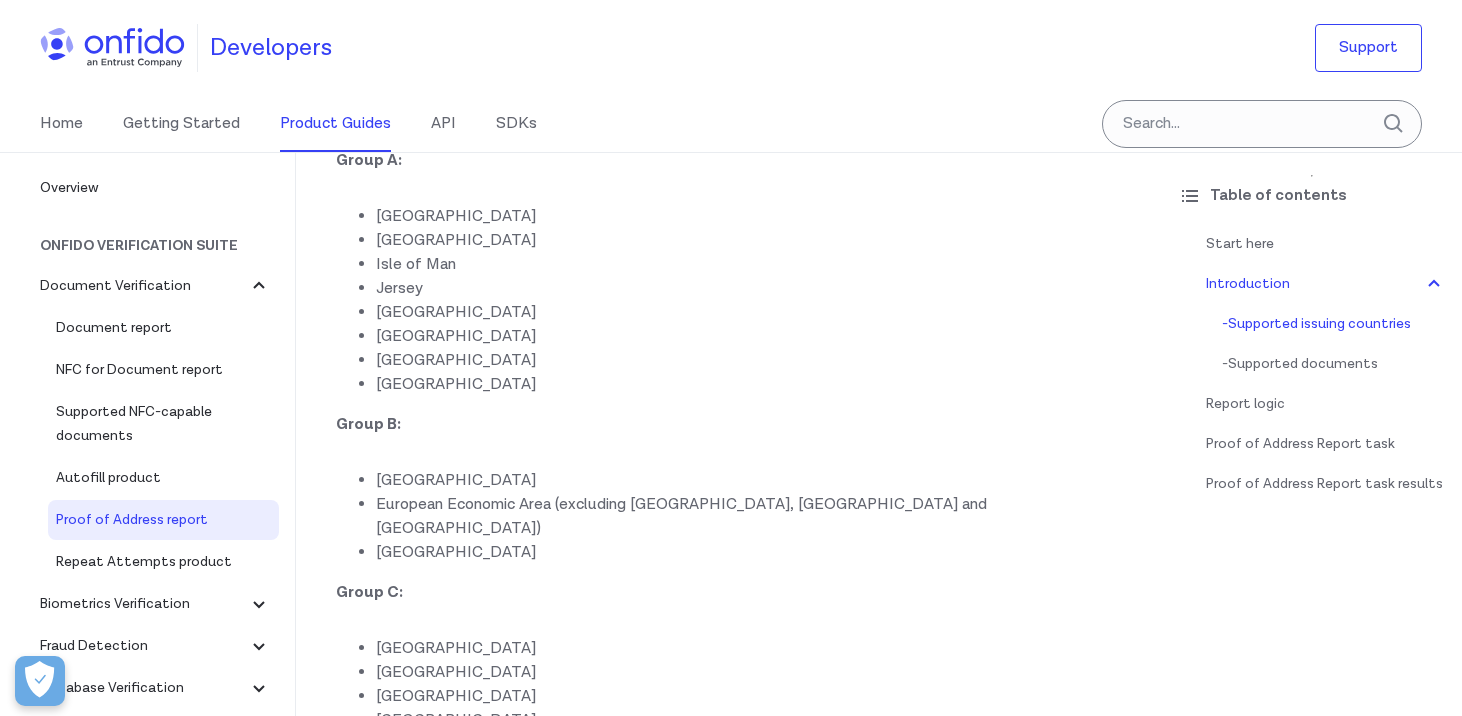 click on "European Economic Area (excluding [GEOGRAPHIC_DATA], [GEOGRAPHIC_DATA] and [GEOGRAPHIC_DATA])" at bounding box center (749, 517) 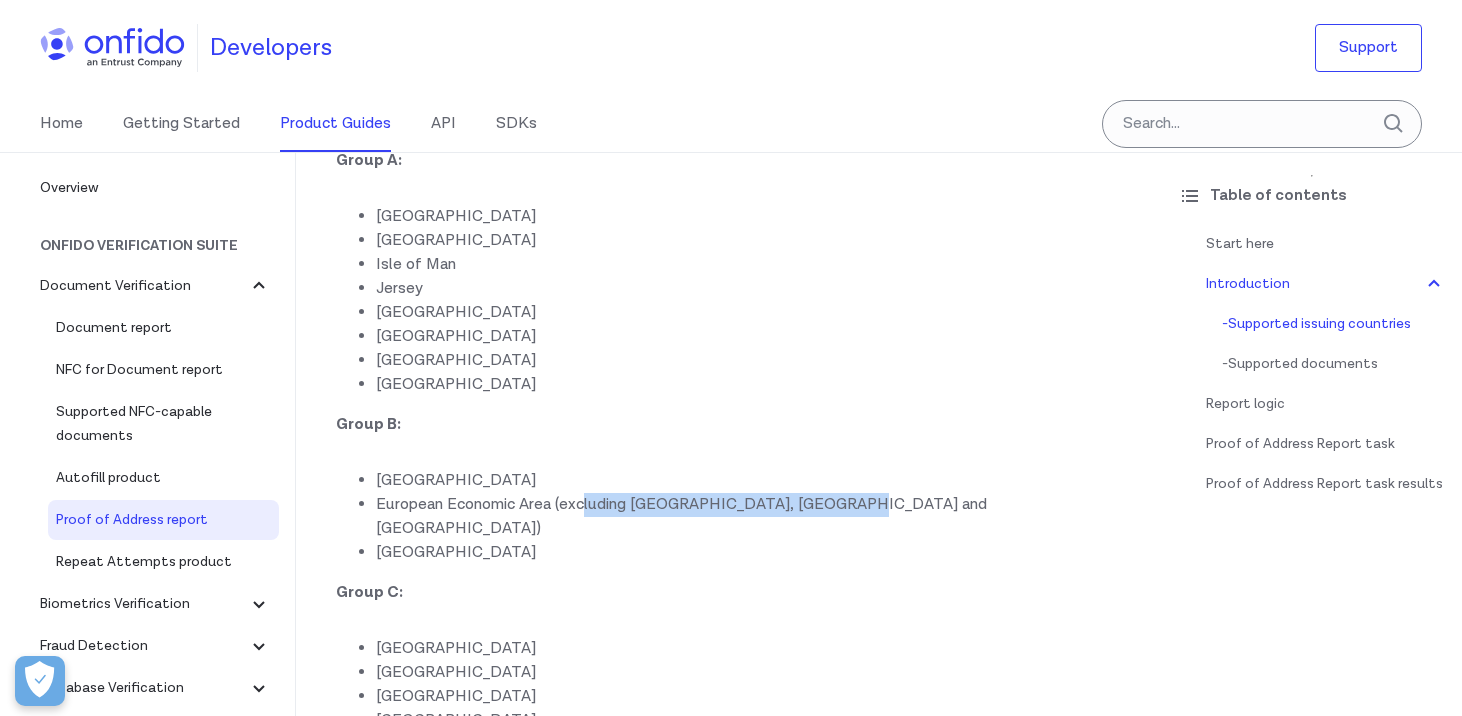 drag, startPoint x: 855, startPoint y: 514, endPoint x: 560, endPoint y: 514, distance: 295 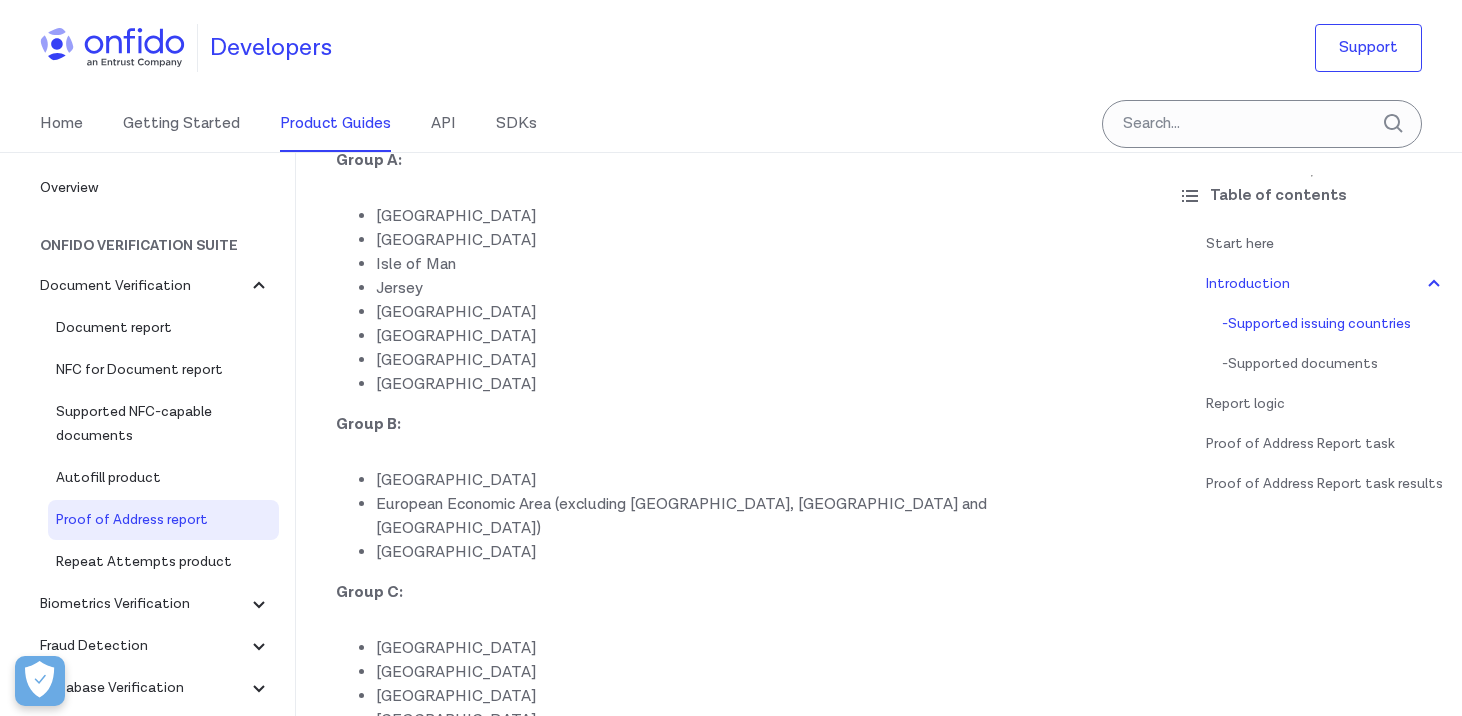 click on "European Economic Area (excluding [GEOGRAPHIC_DATA], [GEOGRAPHIC_DATA] and [GEOGRAPHIC_DATA])" at bounding box center [749, 517] 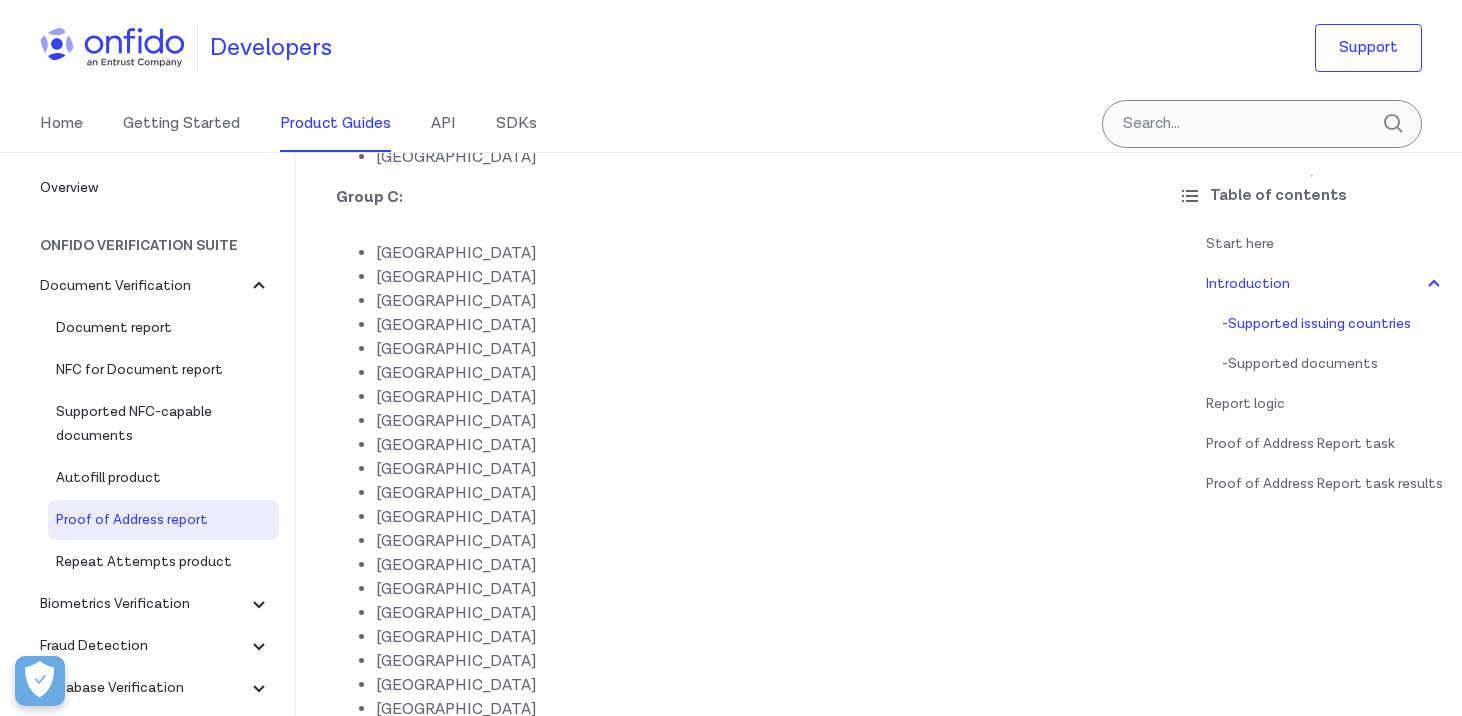scroll, scrollTop: 1142, scrollLeft: 0, axis: vertical 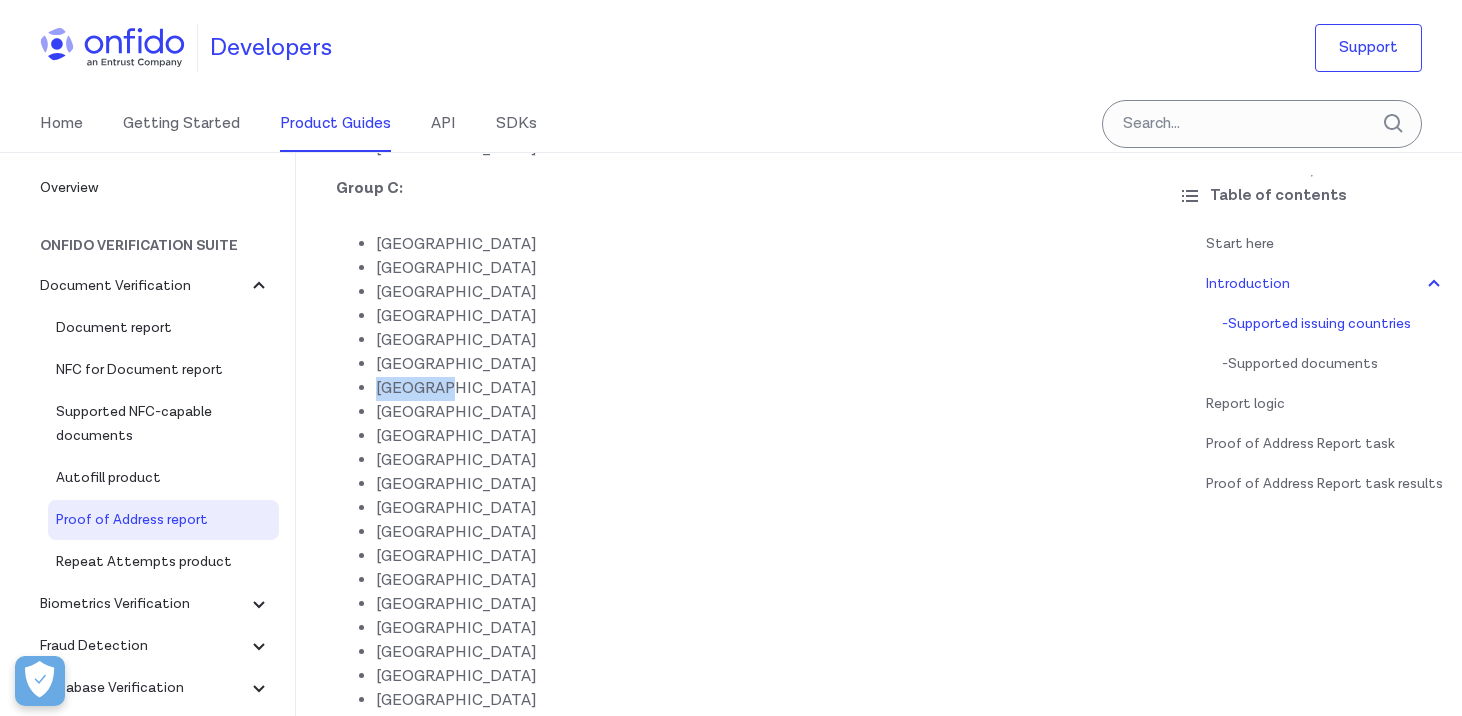 drag, startPoint x: 435, startPoint y: 371, endPoint x: 344, endPoint y: 371, distance: 91 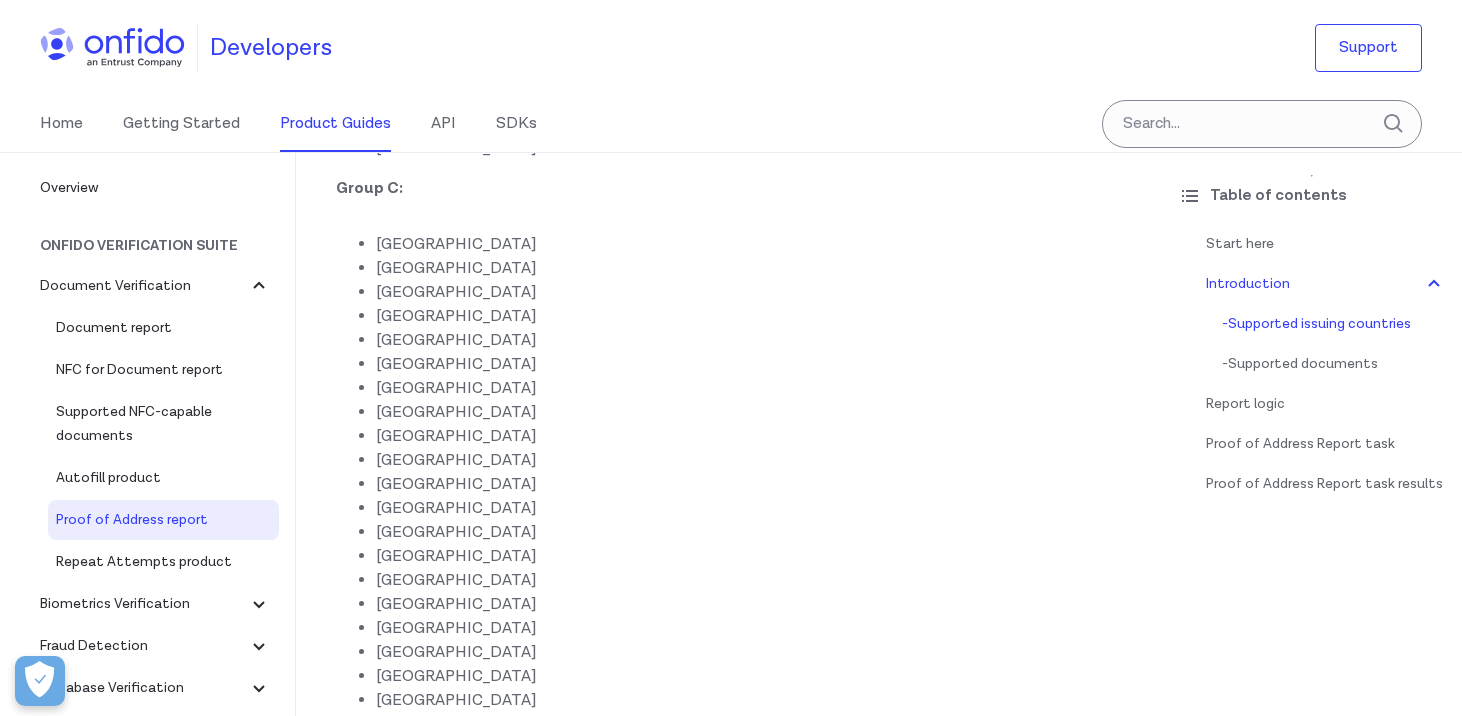 click on "[GEOGRAPHIC_DATA]" at bounding box center (749, 437) 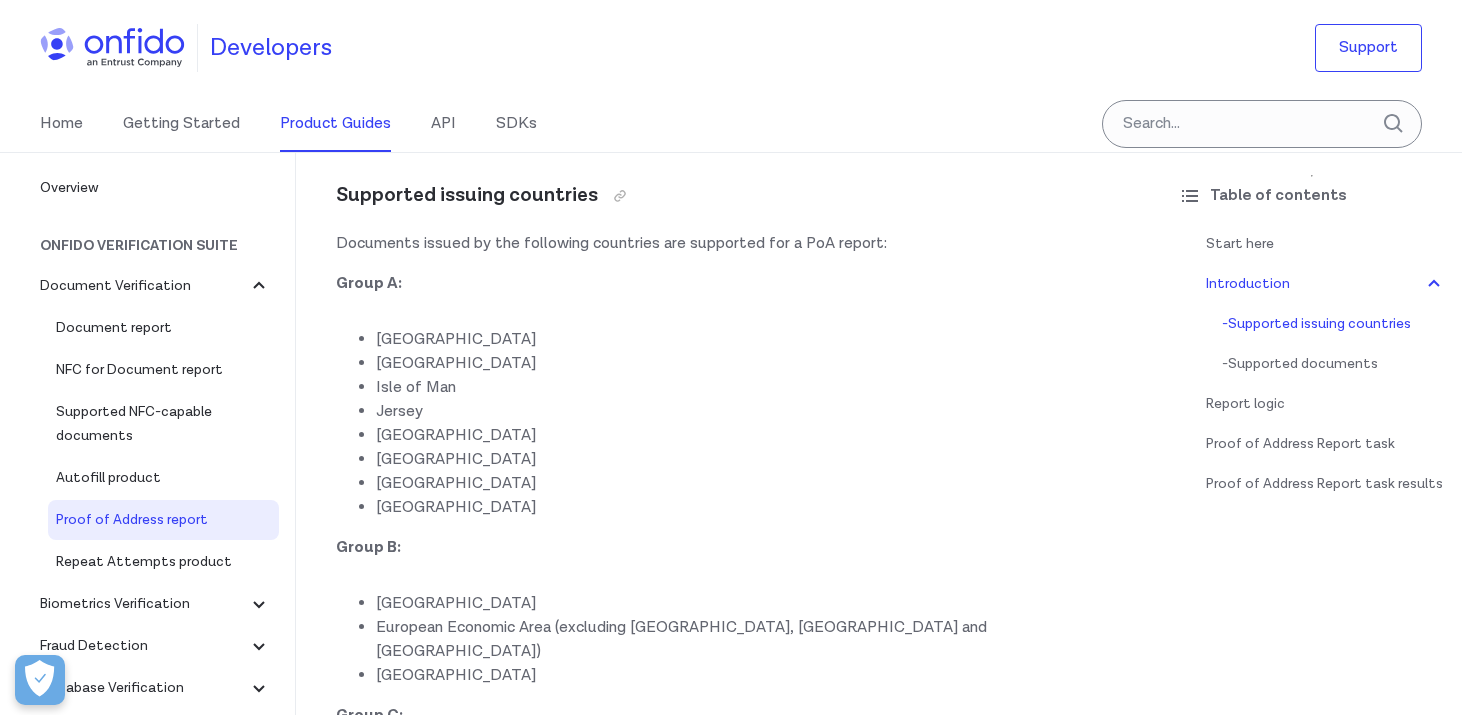 scroll, scrollTop: 619, scrollLeft: 0, axis: vertical 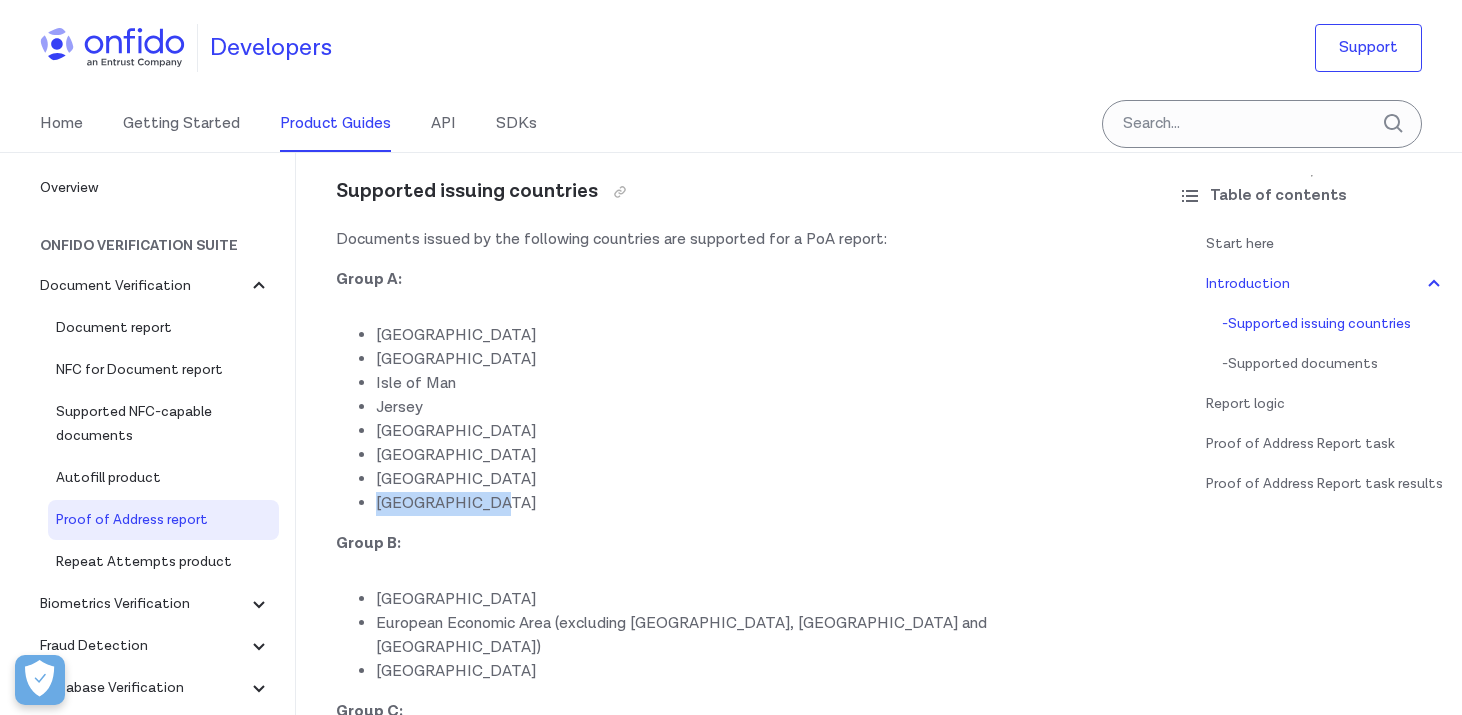 drag, startPoint x: 504, startPoint y: 500, endPoint x: 358, endPoint y: 500, distance: 146 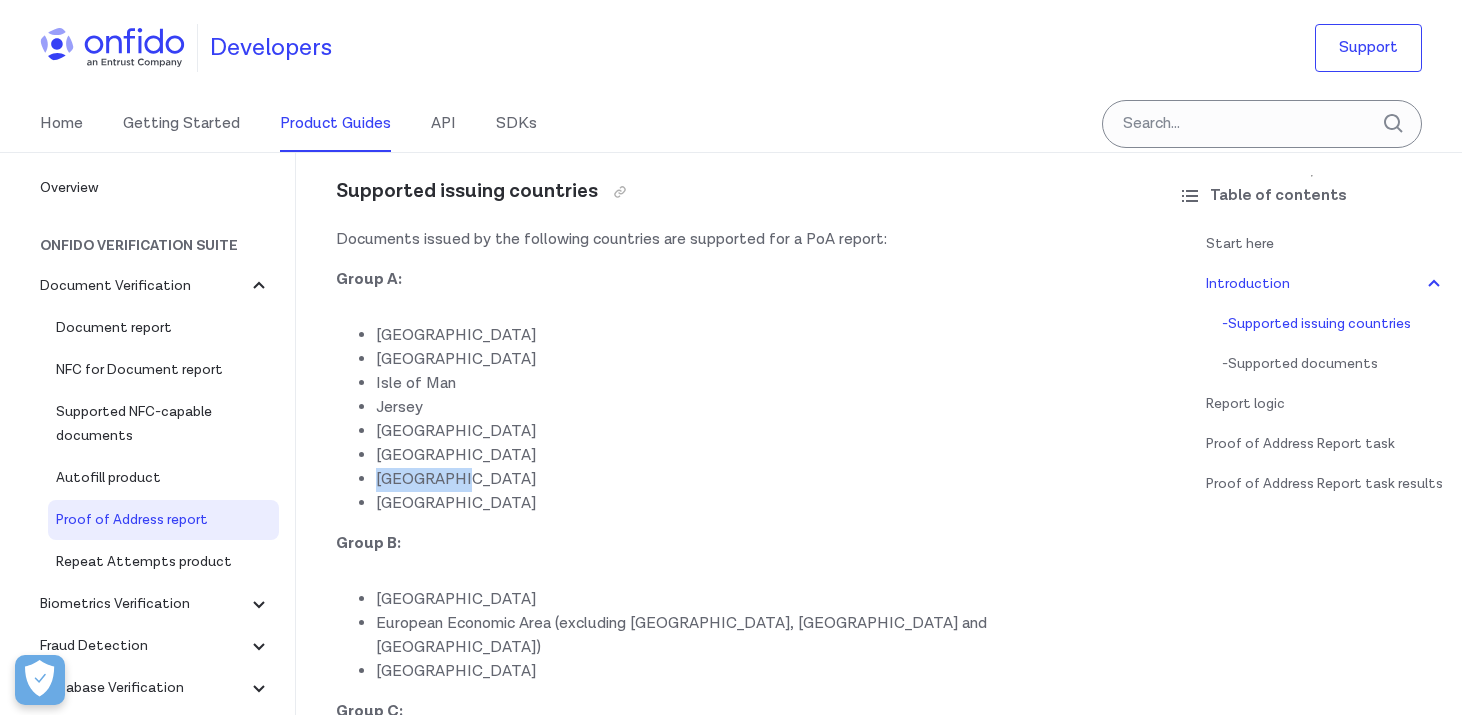 drag, startPoint x: 456, startPoint y: 486, endPoint x: 356, endPoint y: 486, distance: 100 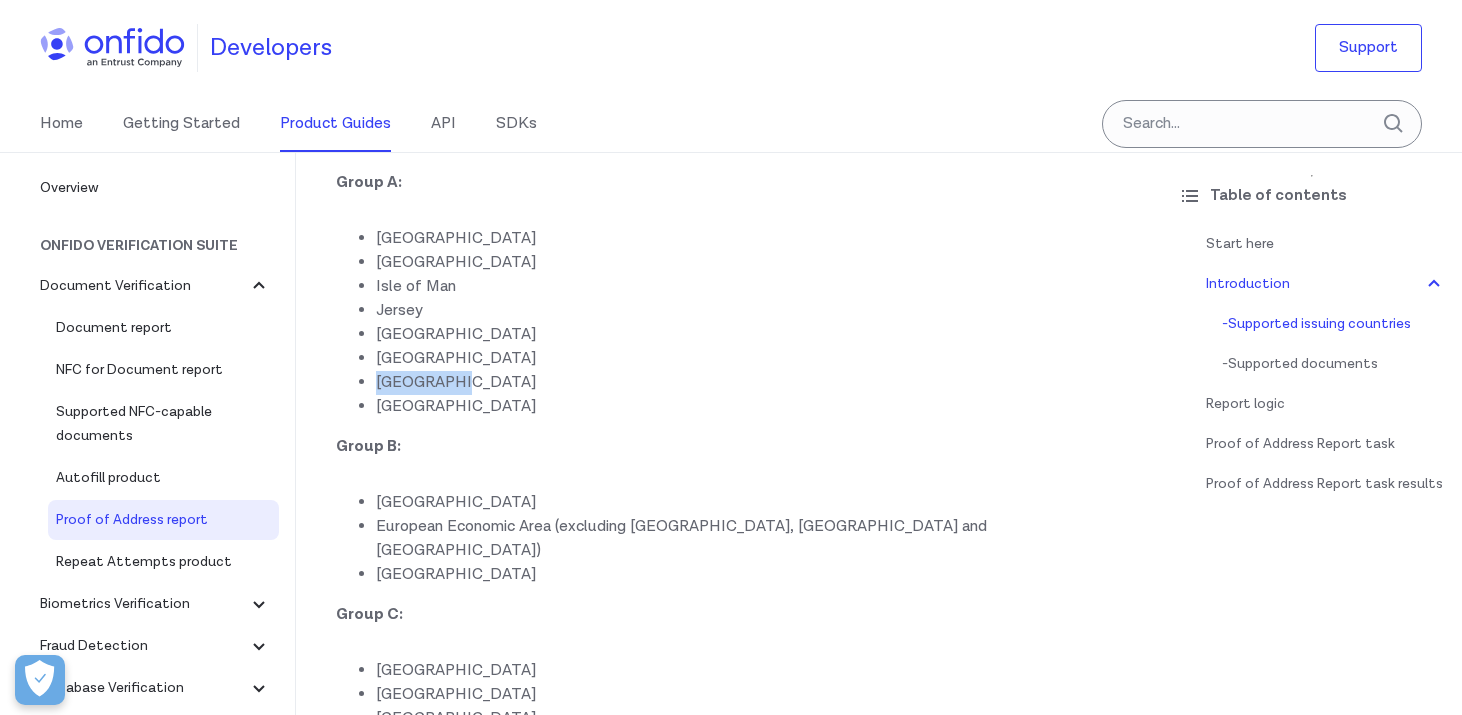 scroll, scrollTop: 720, scrollLeft: 0, axis: vertical 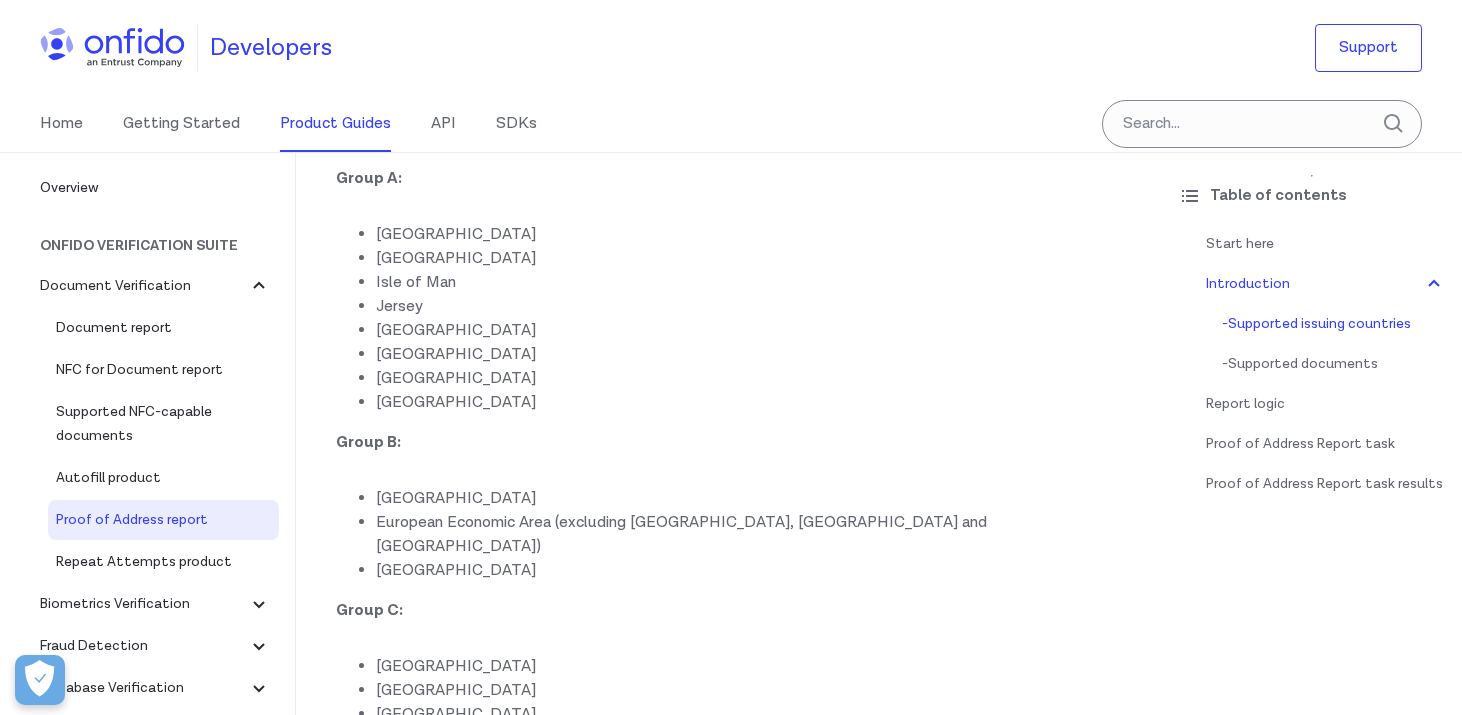 click on "Group C:" at bounding box center [729, 611] 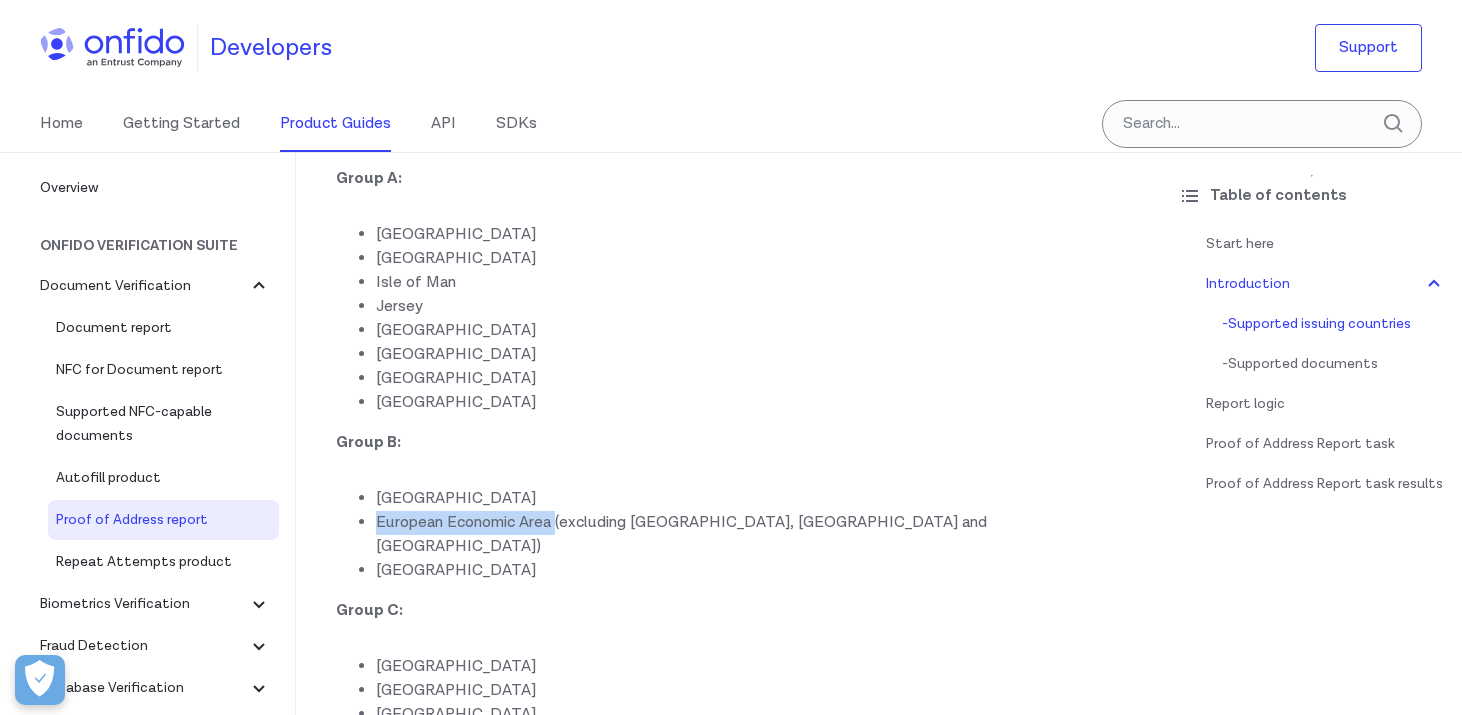 drag, startPoint x: 372, startPoint y: 525, endPoint x: 560, endPoint y: 522, distance: 188.02394 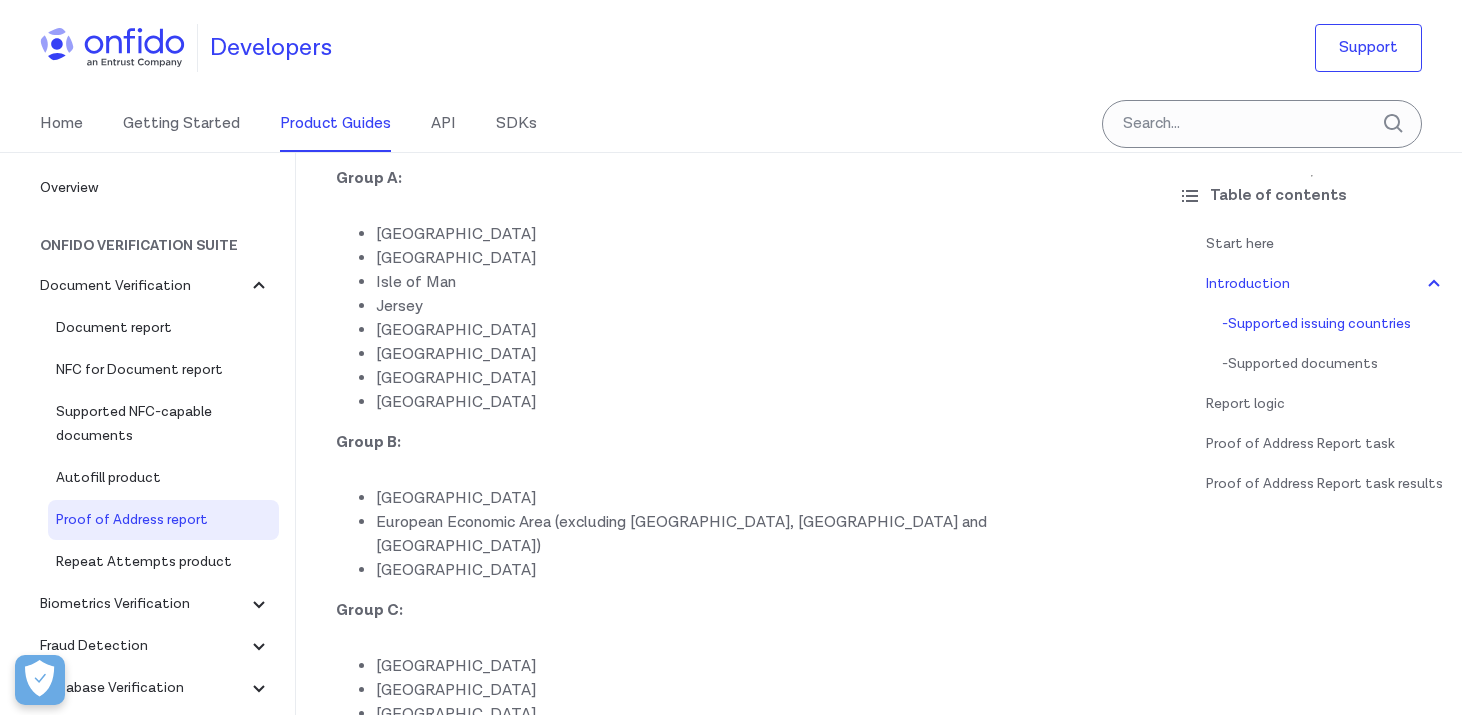 click on "European Economic Area (excluding [GEOGRAPHIC_DATA], [GEOGRAPHIC_DATA] and [GEOGRAPHIC_DATA])" at bounding box center (749, 535) 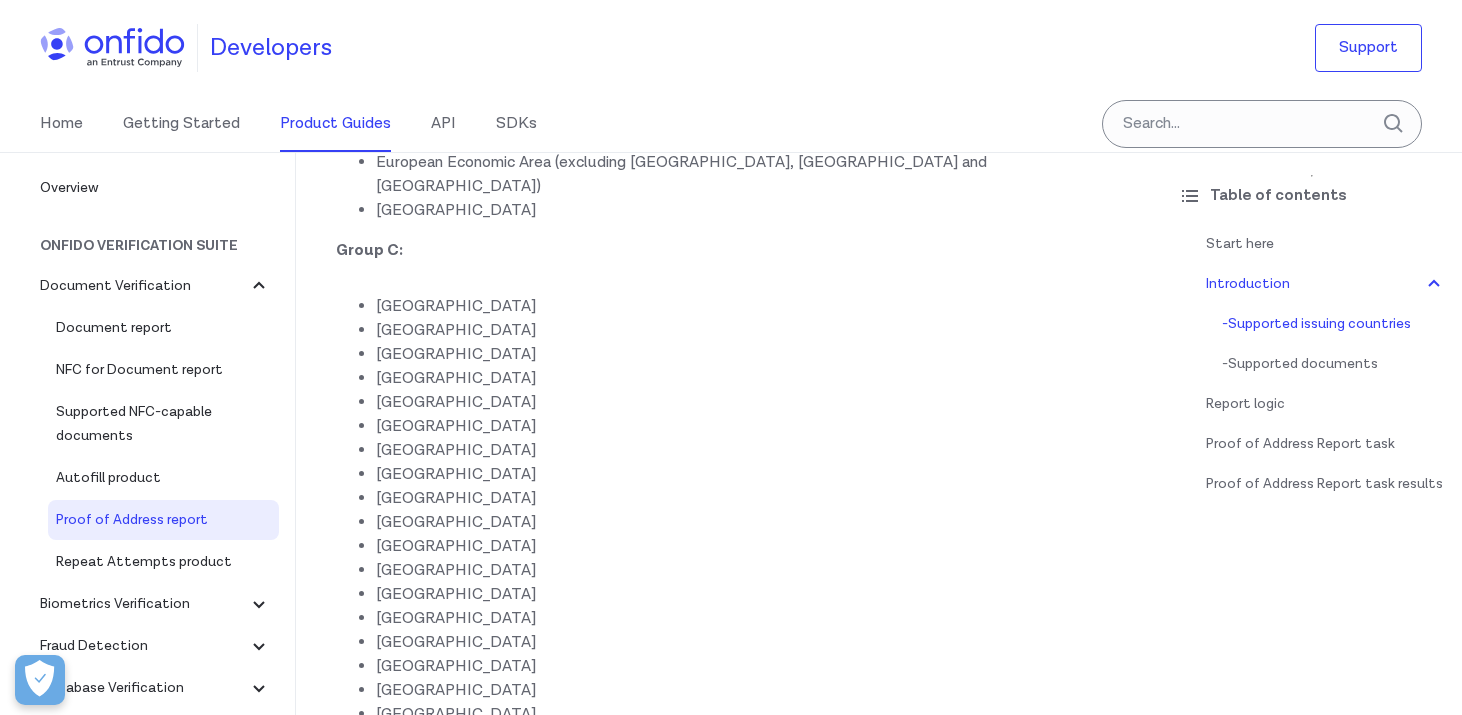 scroll, scrollTop: 1082, scrollLeft: 0, axis: vertical 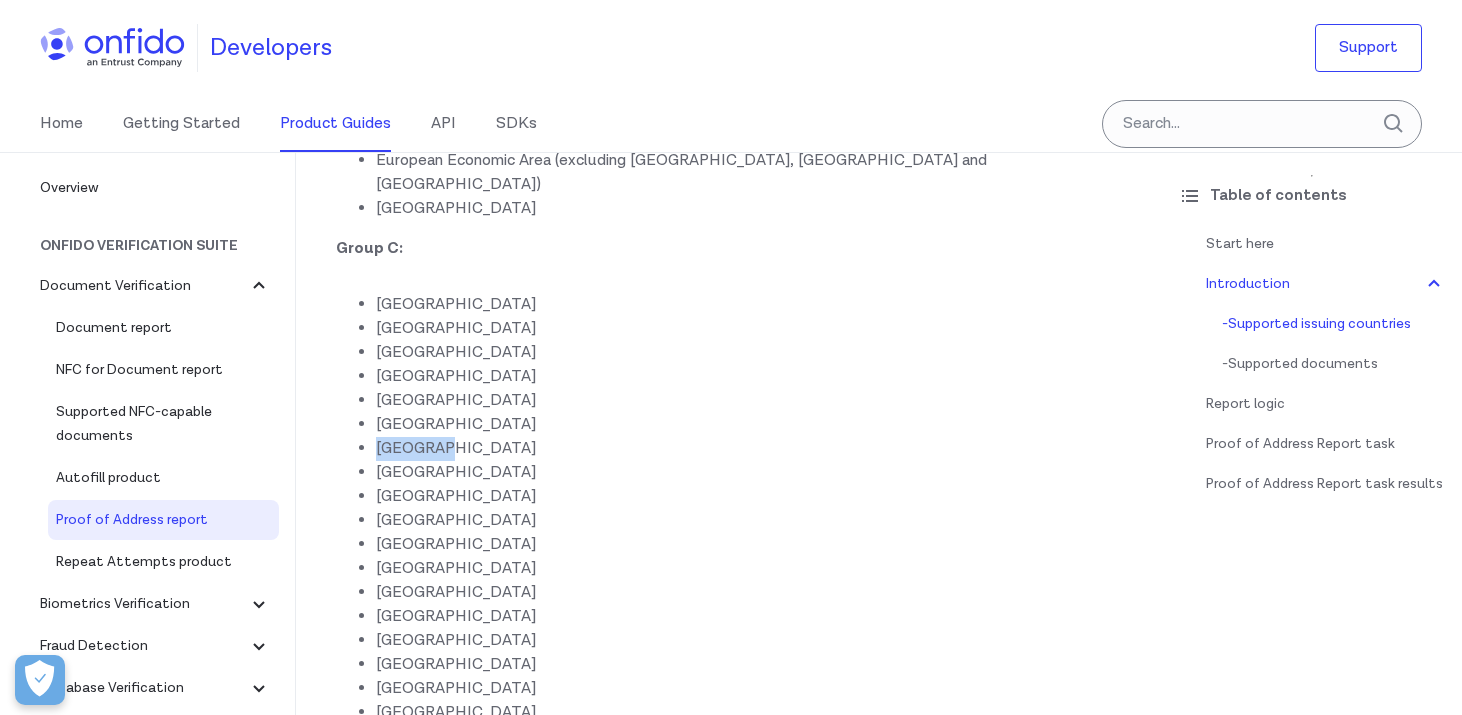 drag, startPoint x: 435, startPoint y: 424, endPoint x: 313, endPoint y: 424, distance: 122 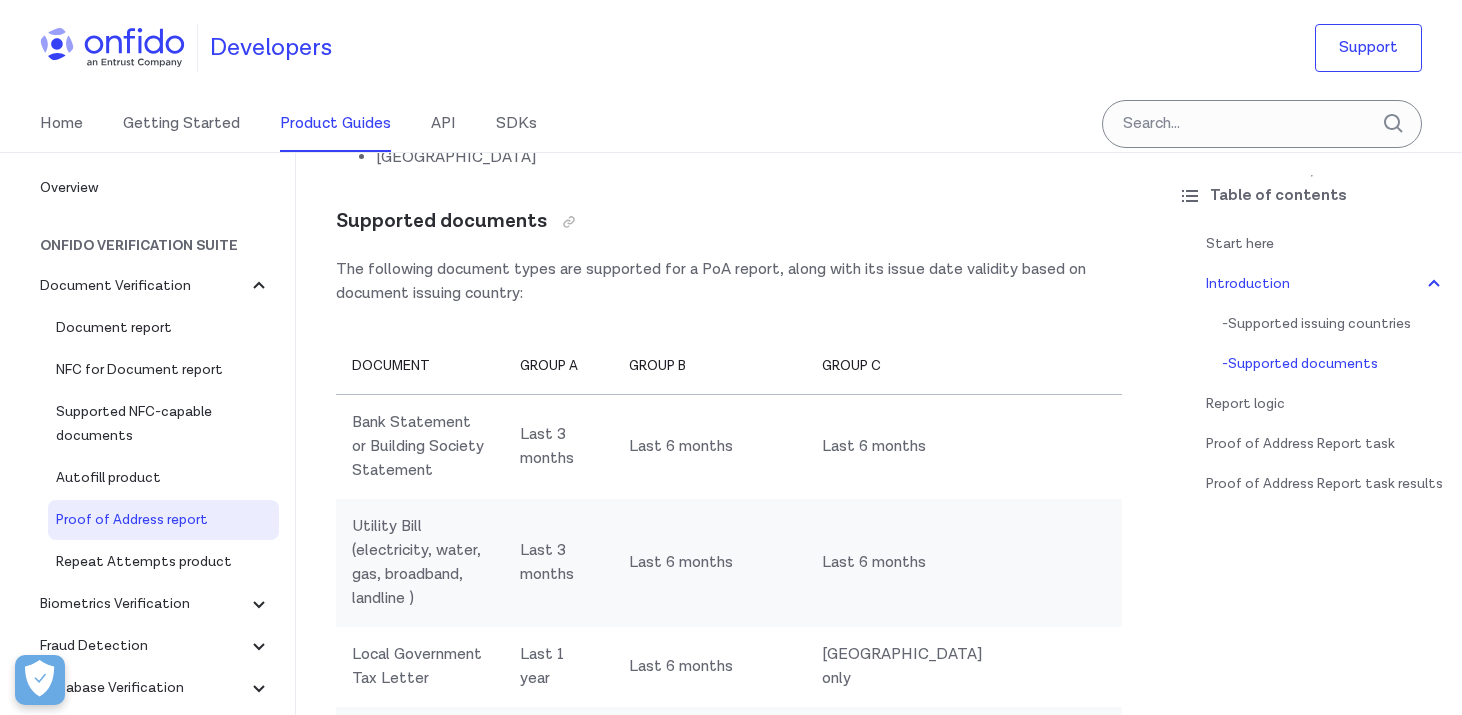 scroll, scrollTop: 2235, scrollLeft: 0, axis: vertical 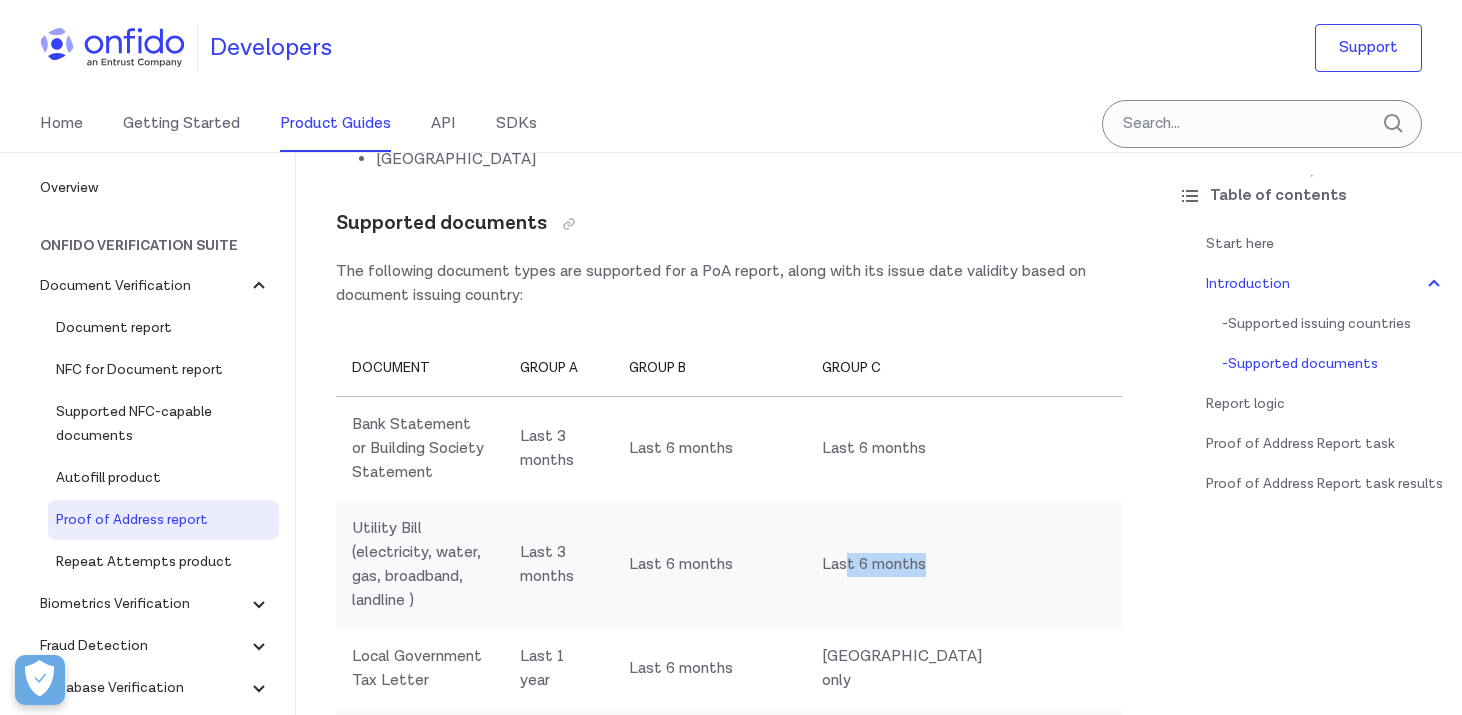 drag, startPoint x: 863, startPoint y: 537, endPoint x: 833, endPoint y: 508, distance: 41.725292 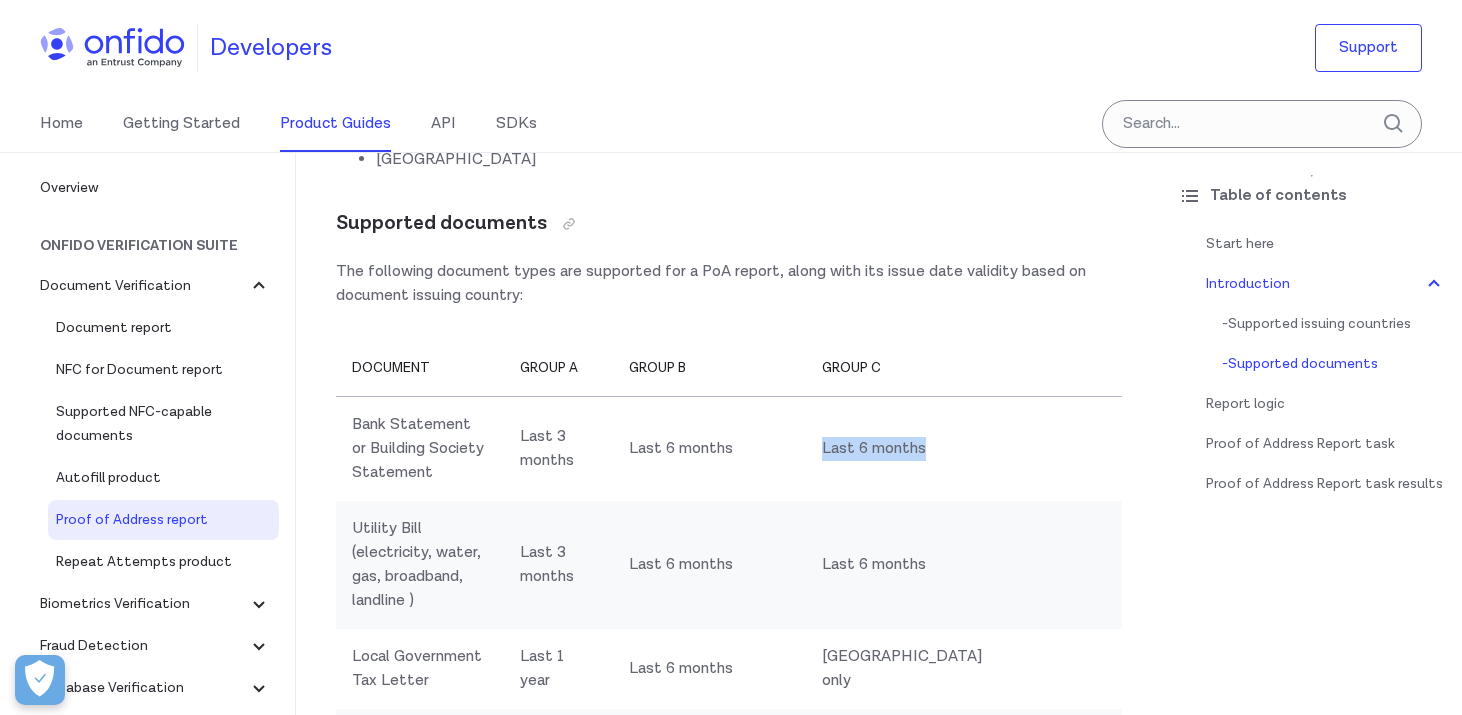 drag, startPoint x: 871, startPoint y: 445, endPoint x: 800, endPoint y: 391, distance: 89.20202 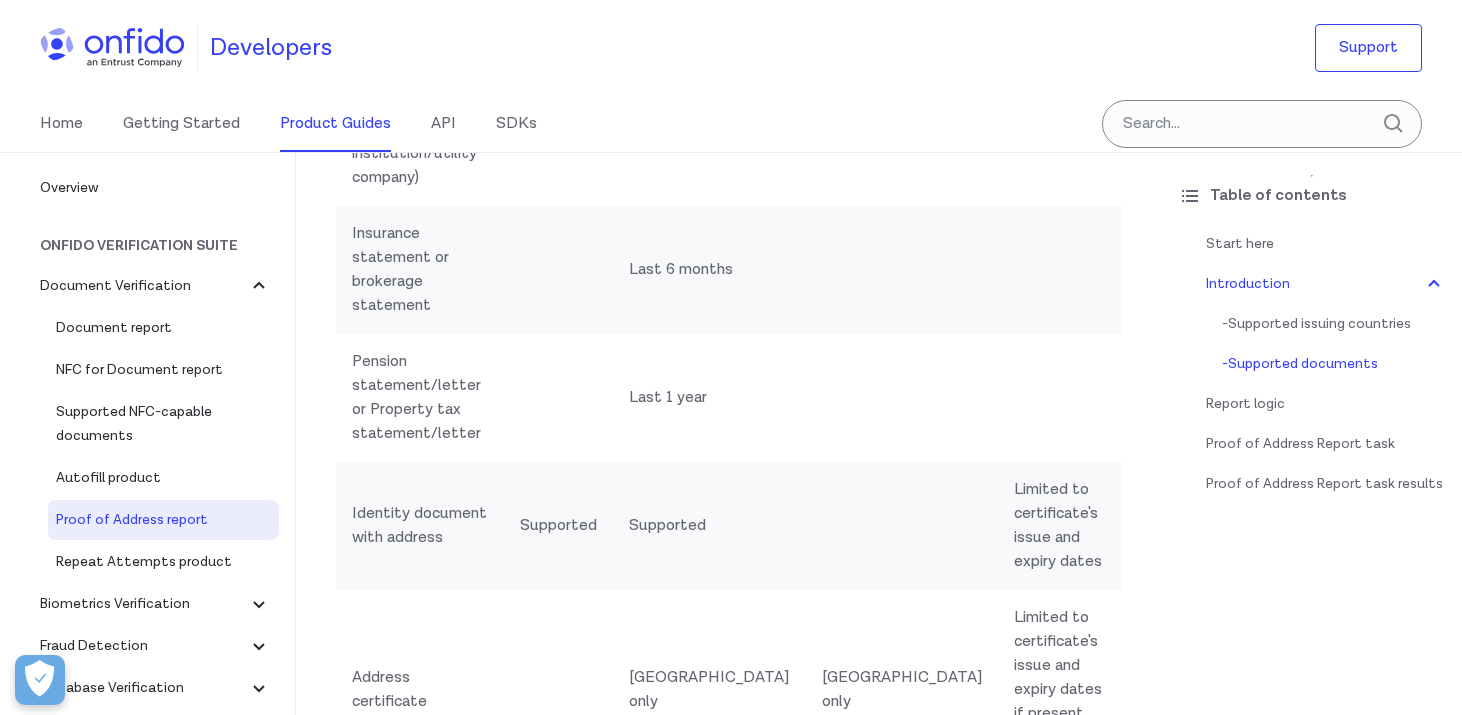 scroll, scrollTop: 3175, scrollLeft: 0, axis: vertical 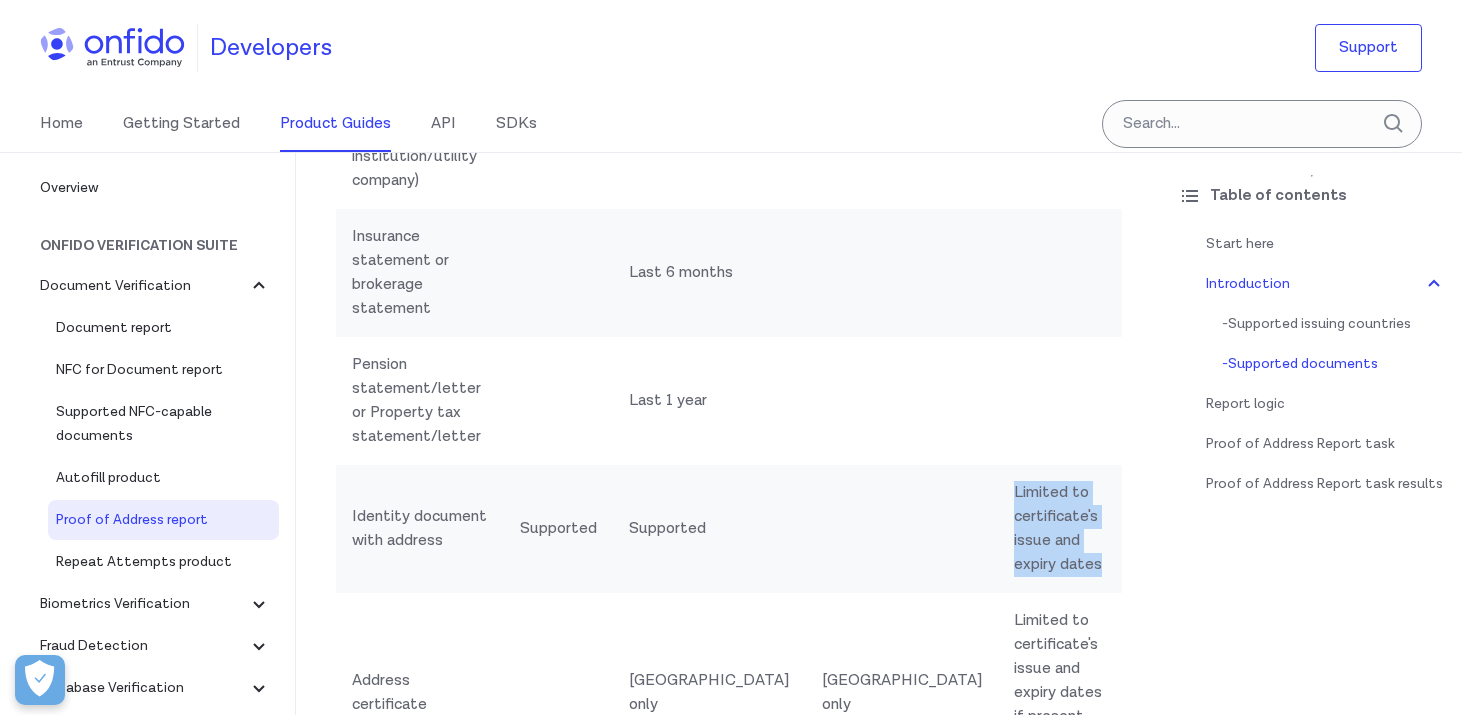 drag, startPoint x: 1100, startPoint y: 302, endPoint x: 906, endPoint y: 260, distance: 198.49434 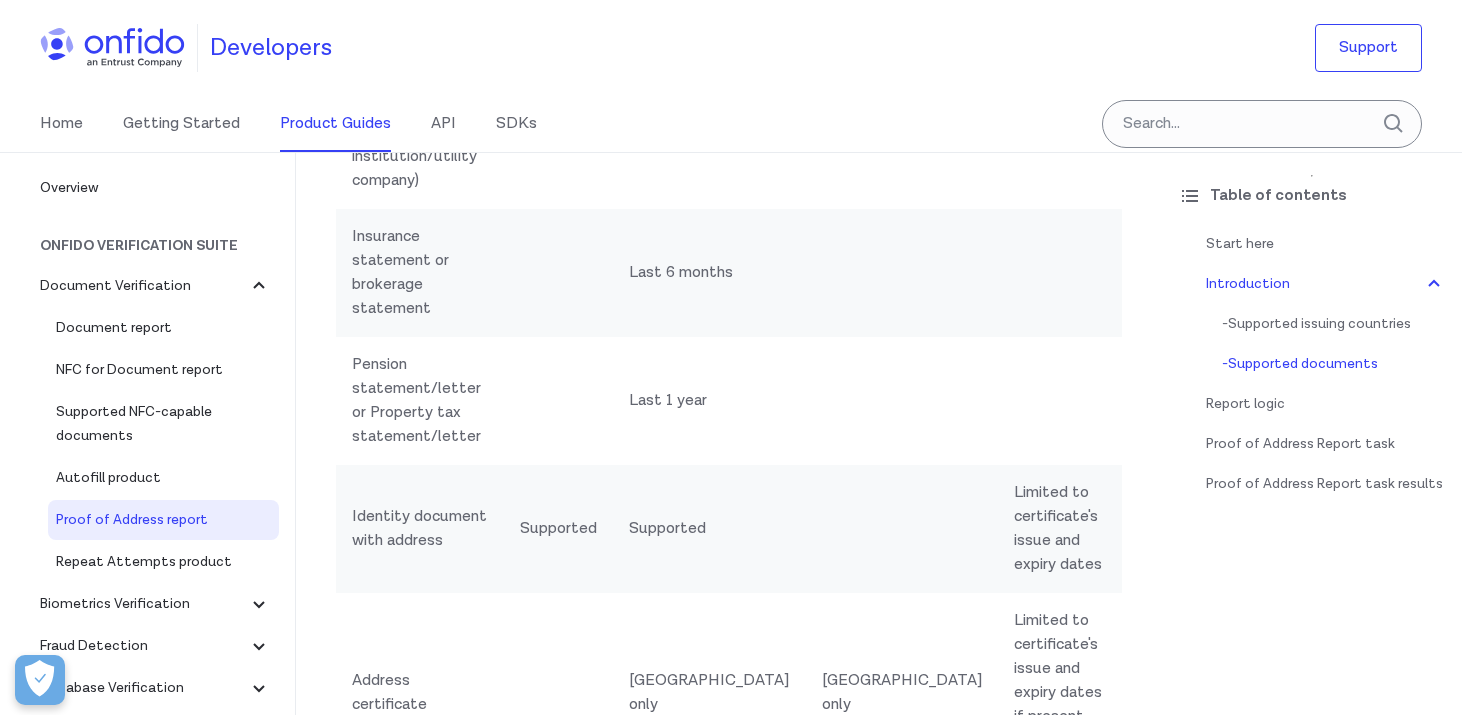 click on "Limited to certificate's issue and expiry dates" at bounding box center (1060, 529) 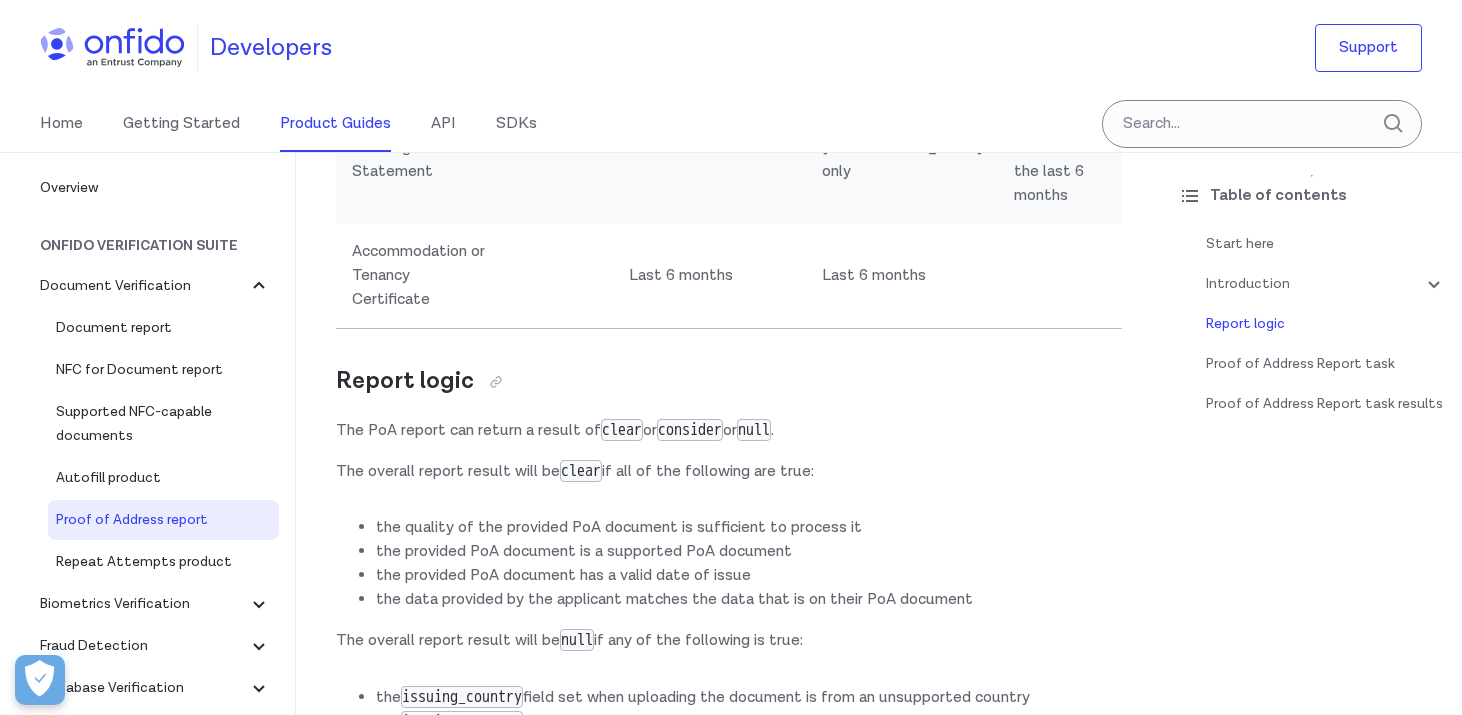 scroll, scrollTop: 3957, scrollLeft: 0, axis: vertical 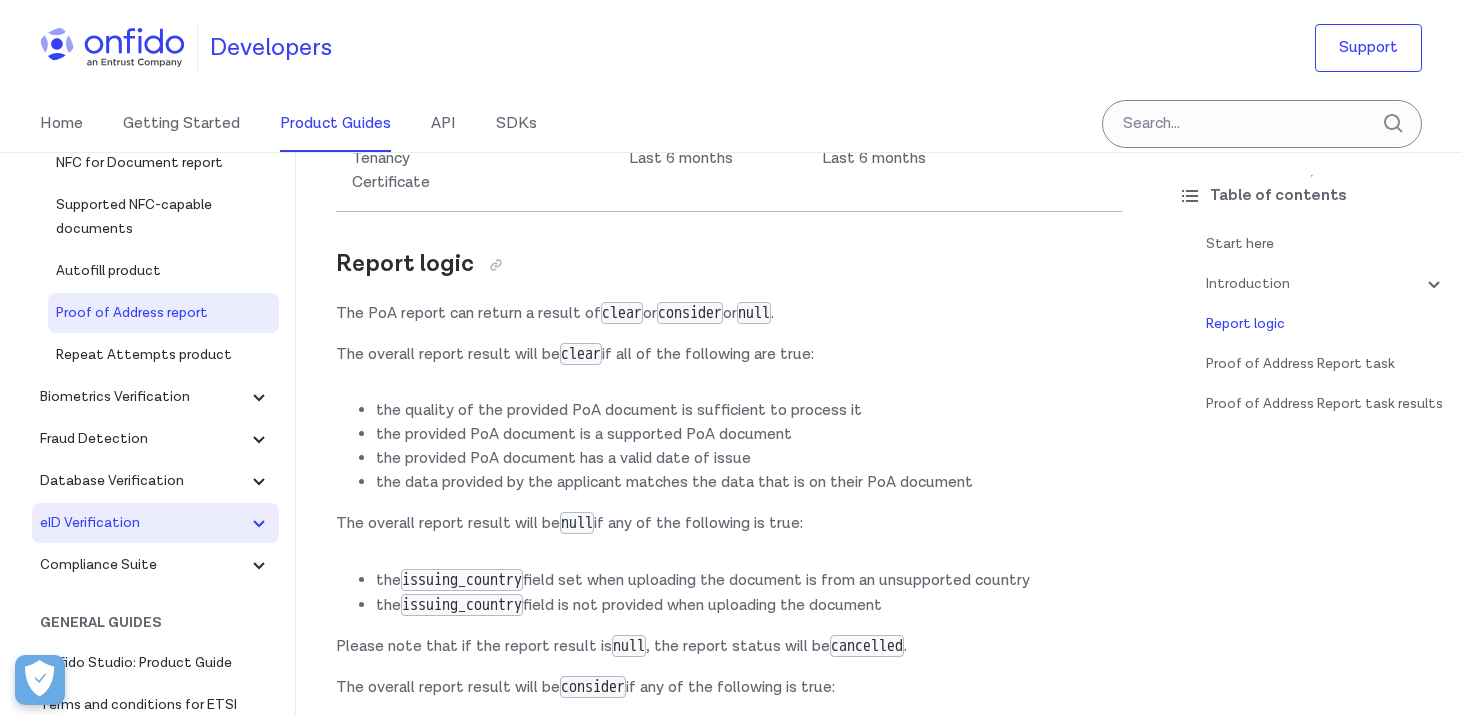 click on "eID Verification" at bounding box center [143, 523] 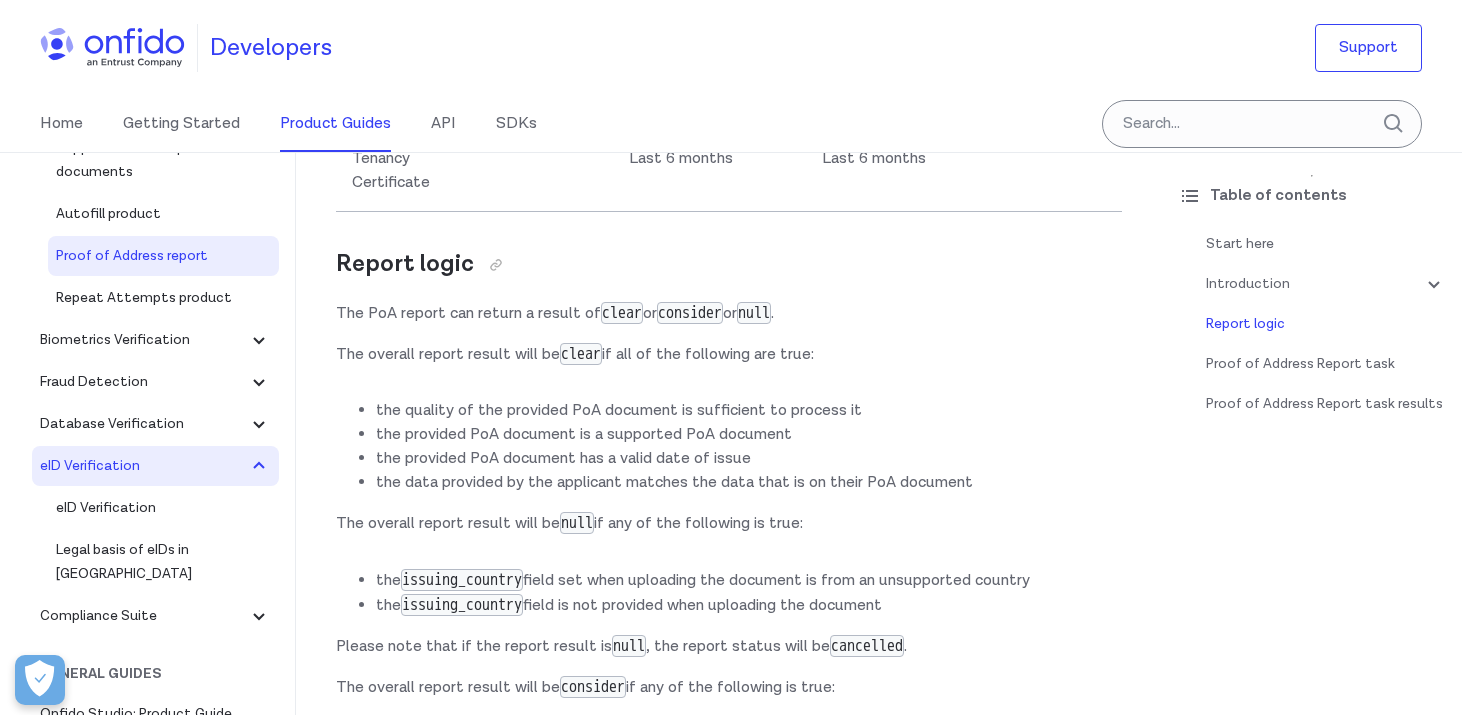 scroll, scrollTop: 275, scrollLeft: 0, axis: vertical 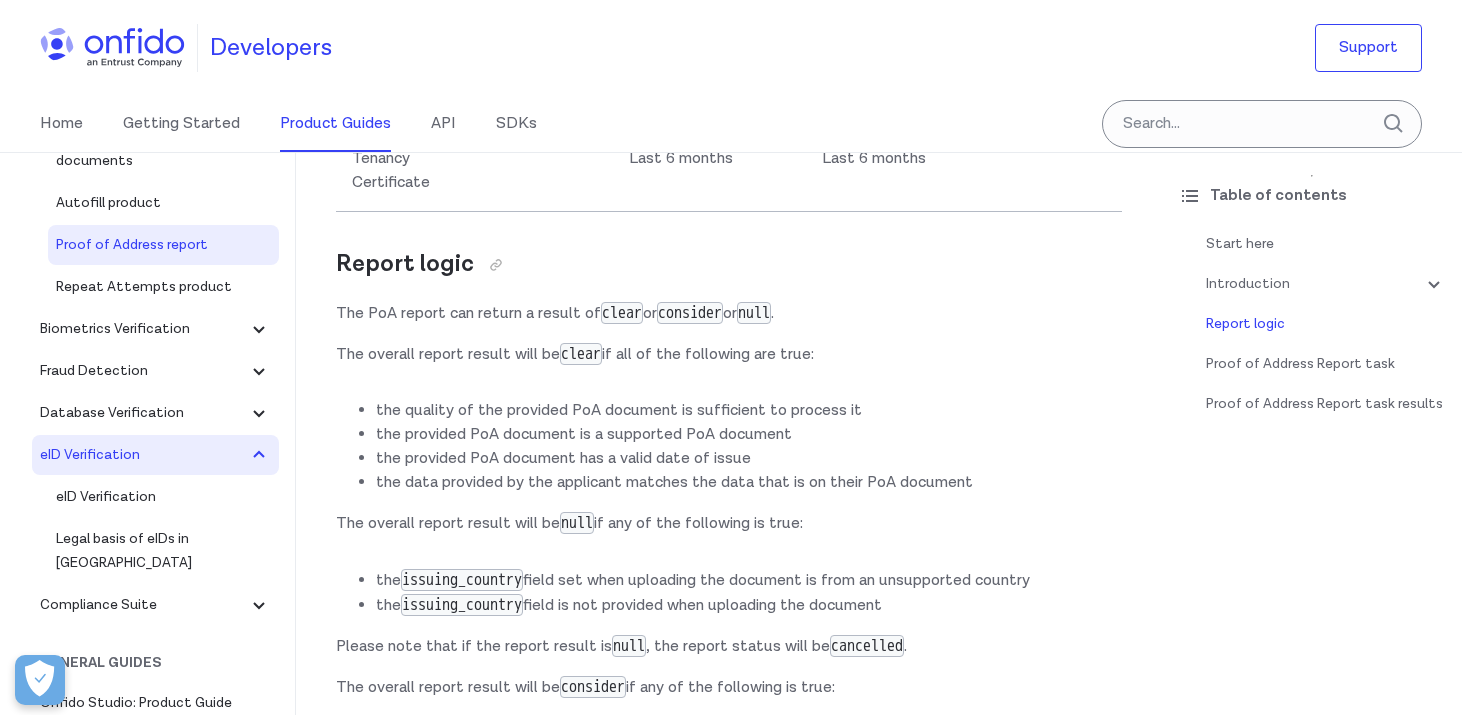 click on "eID Verification" at bounding box center [143, 455] 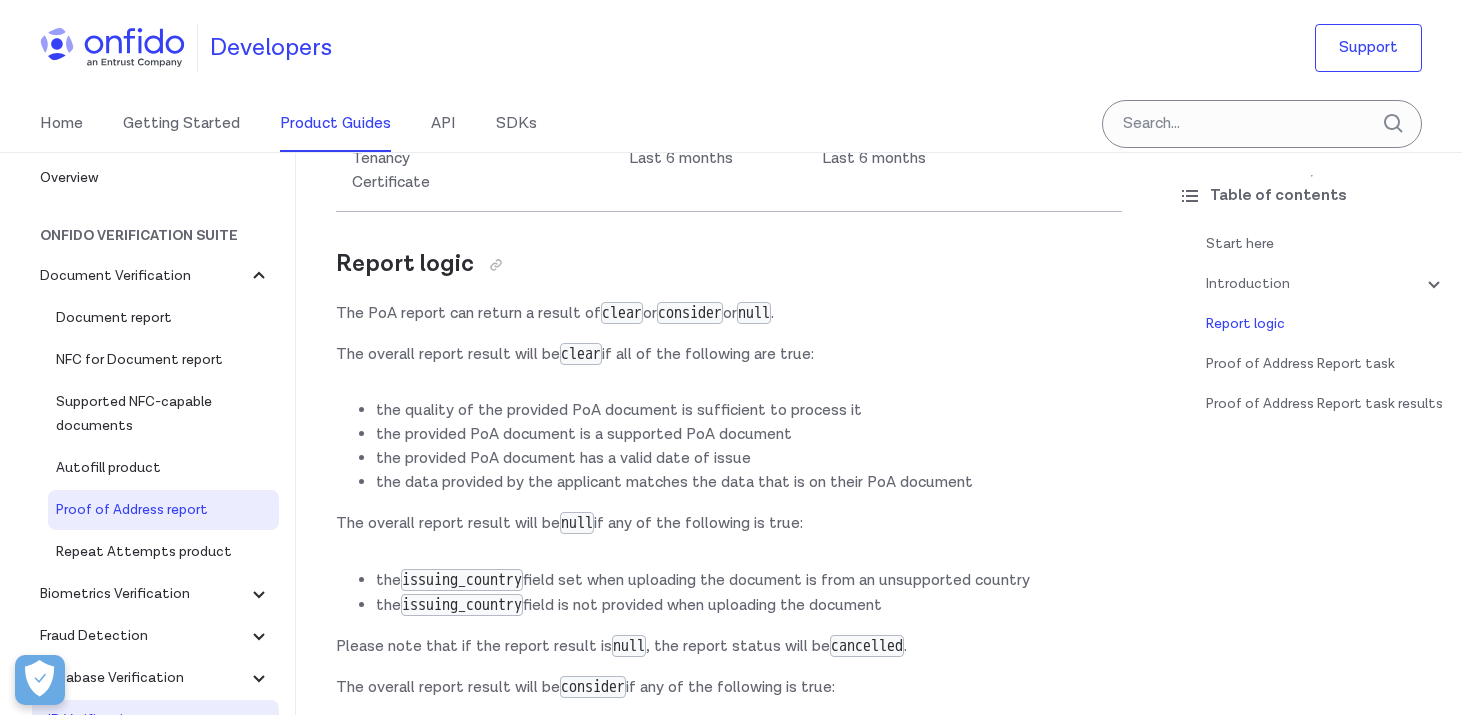 scroll, scrollTop: 0, scrollLeft: 0, axis: both 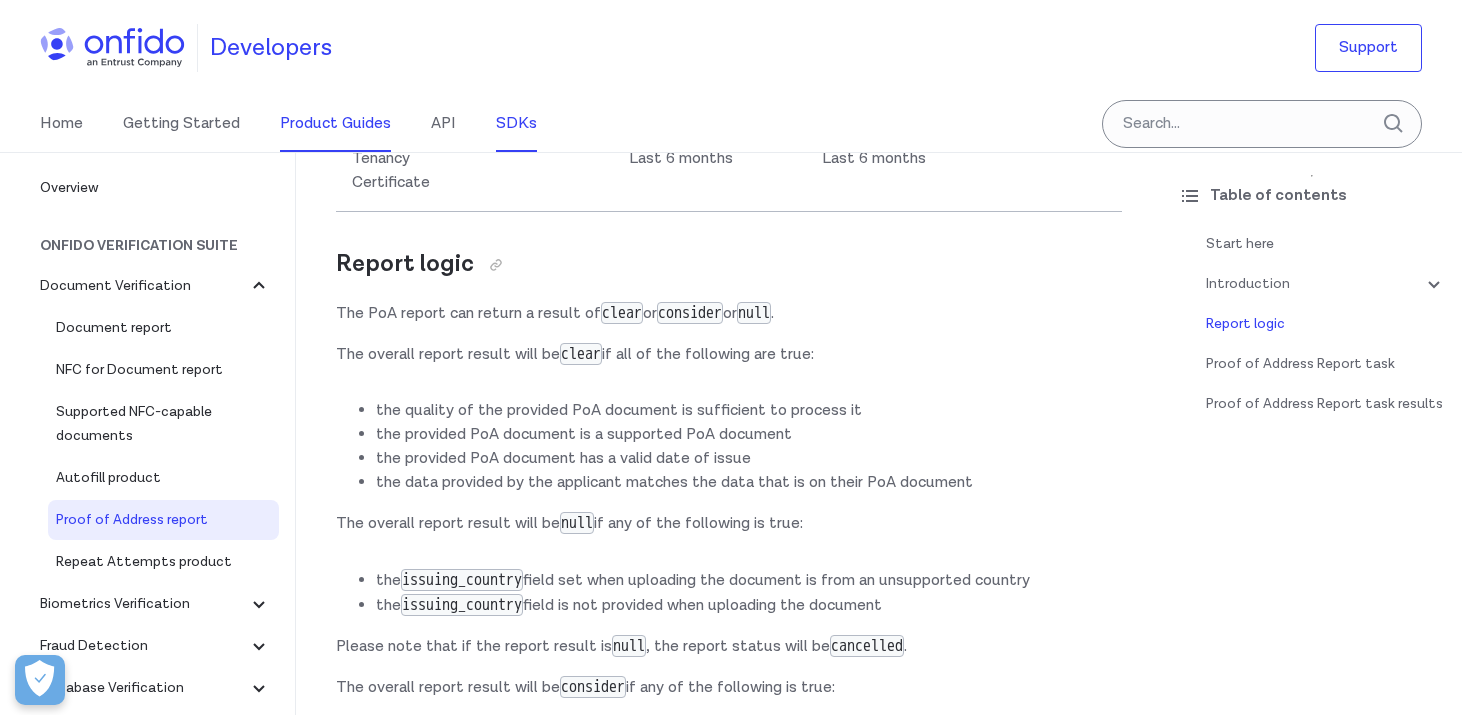 click on "SDKs" at bounding box center [516, 124] 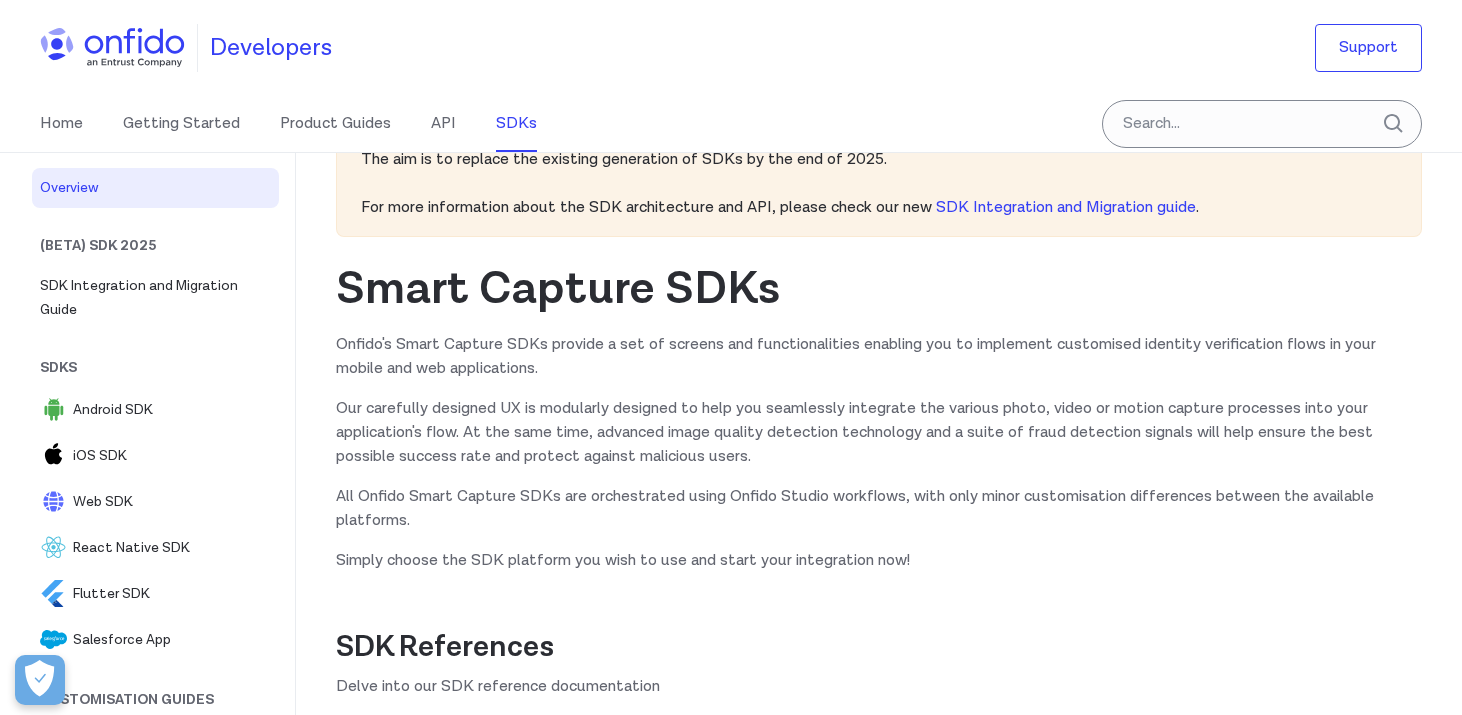 scroll, scrollTop: 168, scrollLeft: 0, axis: vertical 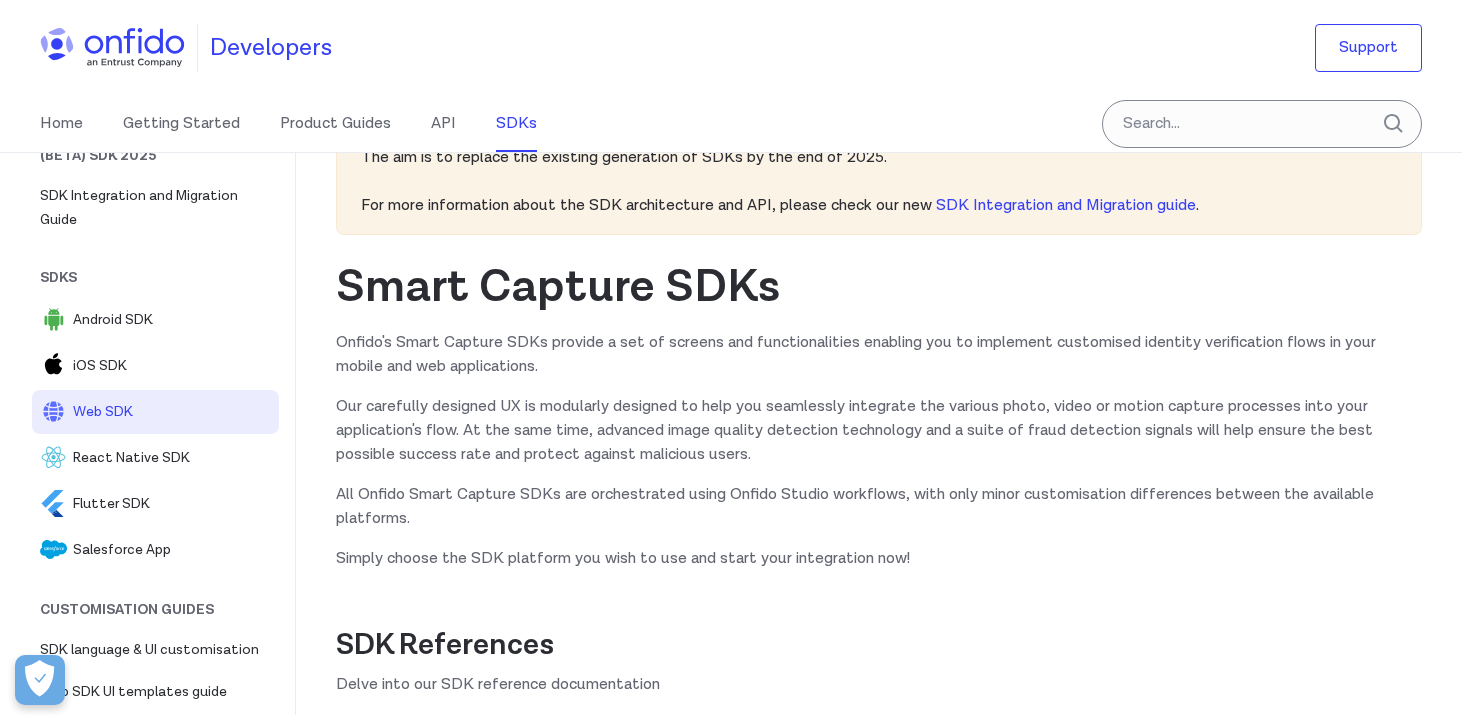 click on "Web SDK" at bounding box center (172, 412) 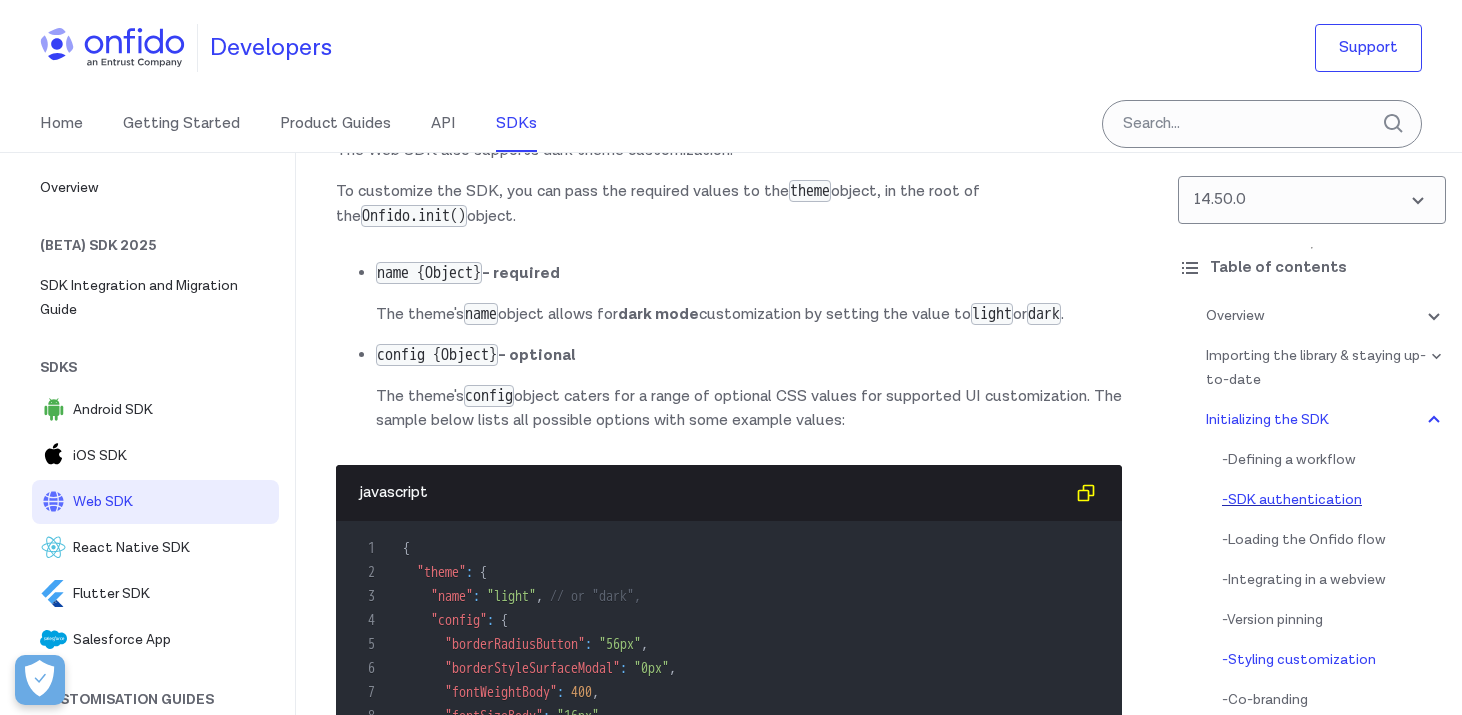 scroll, scrollTop: 6888, scrollLeft: 0, axis: vertical 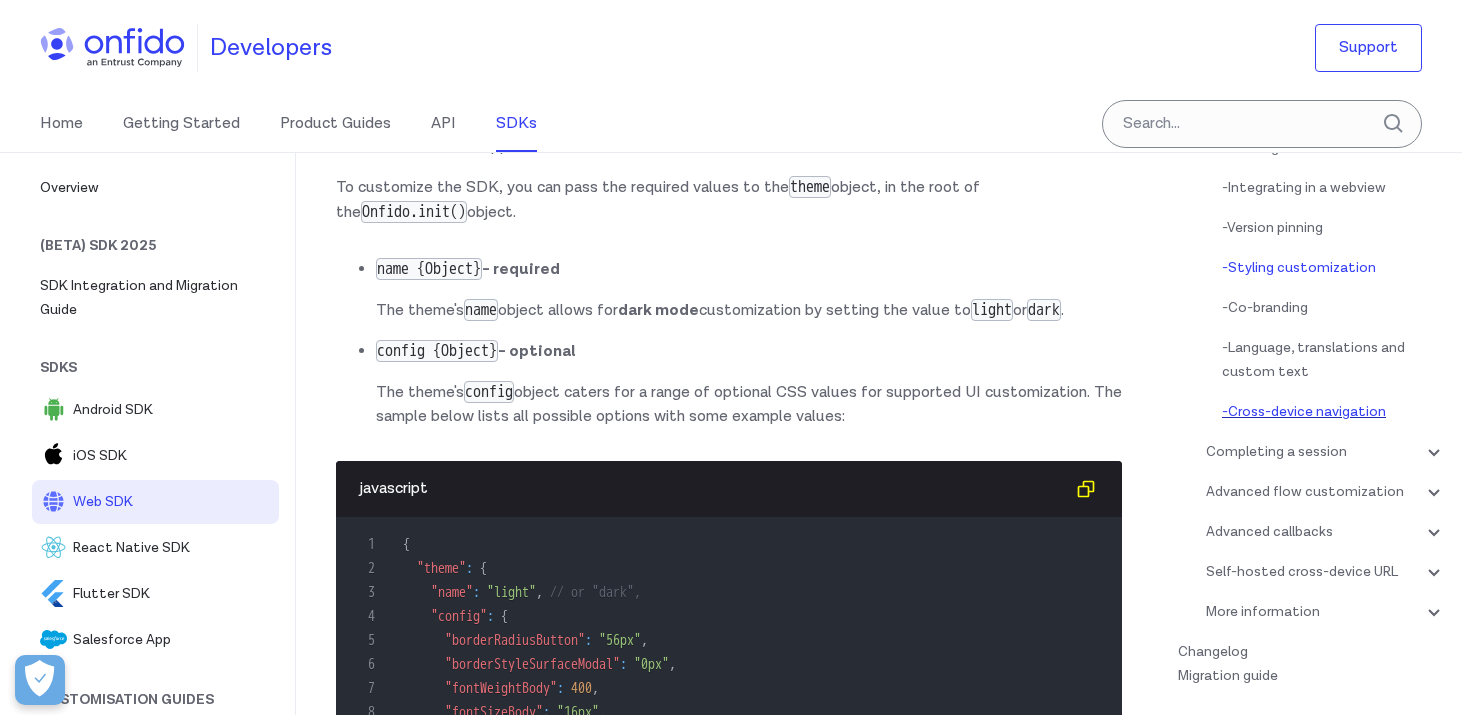 click on "-  Cross-device navigation" at bounding box center (1334, 412) 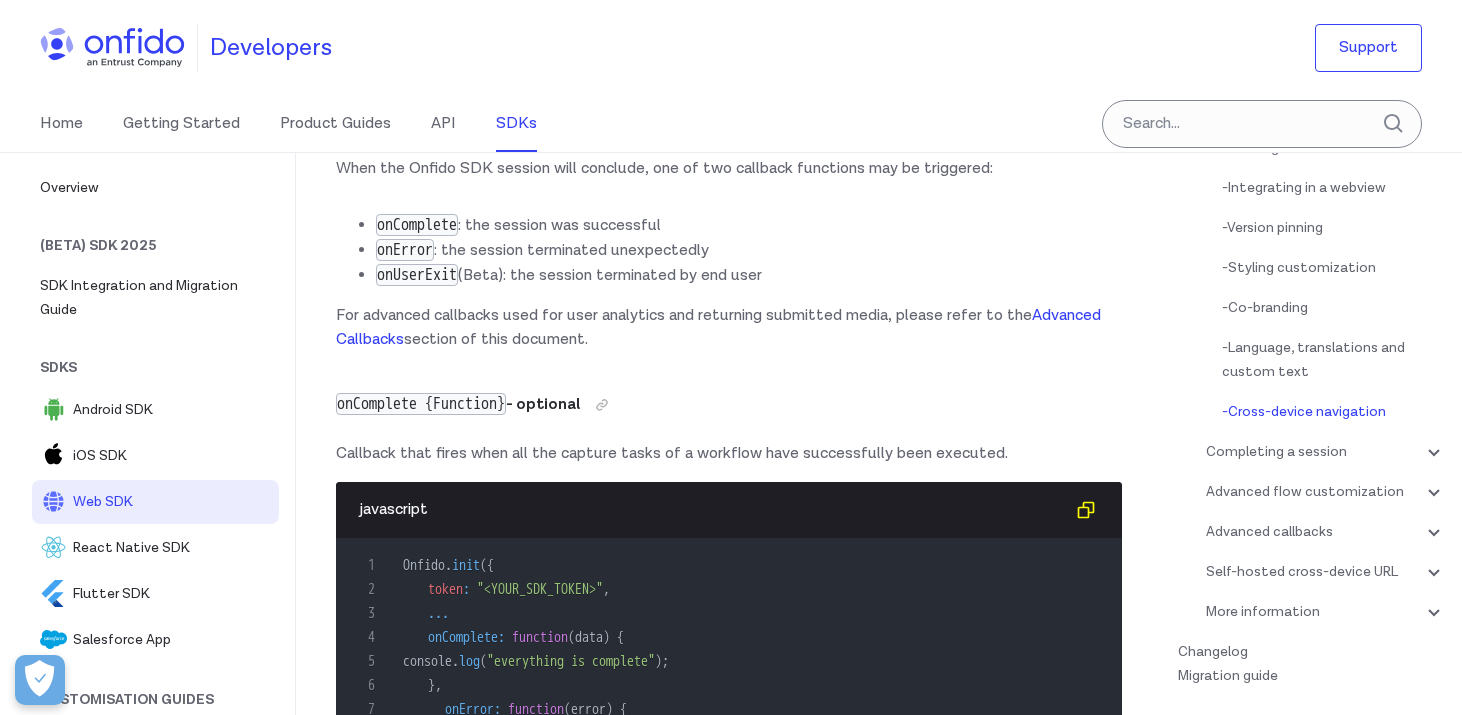 scroll, scrollTop: 20202, scrollLeft: 0, axis: vertical 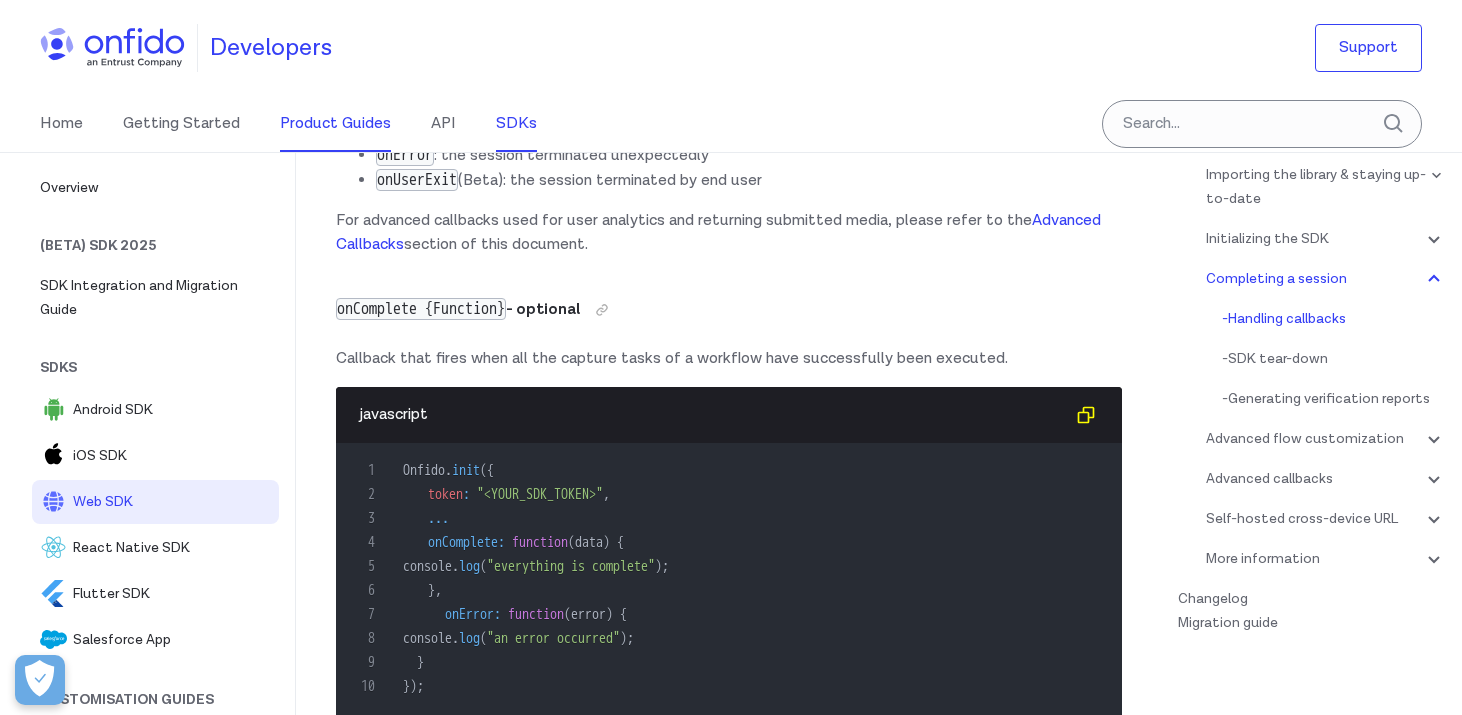 click on "Product Guides" at bounding box center [335, 124] 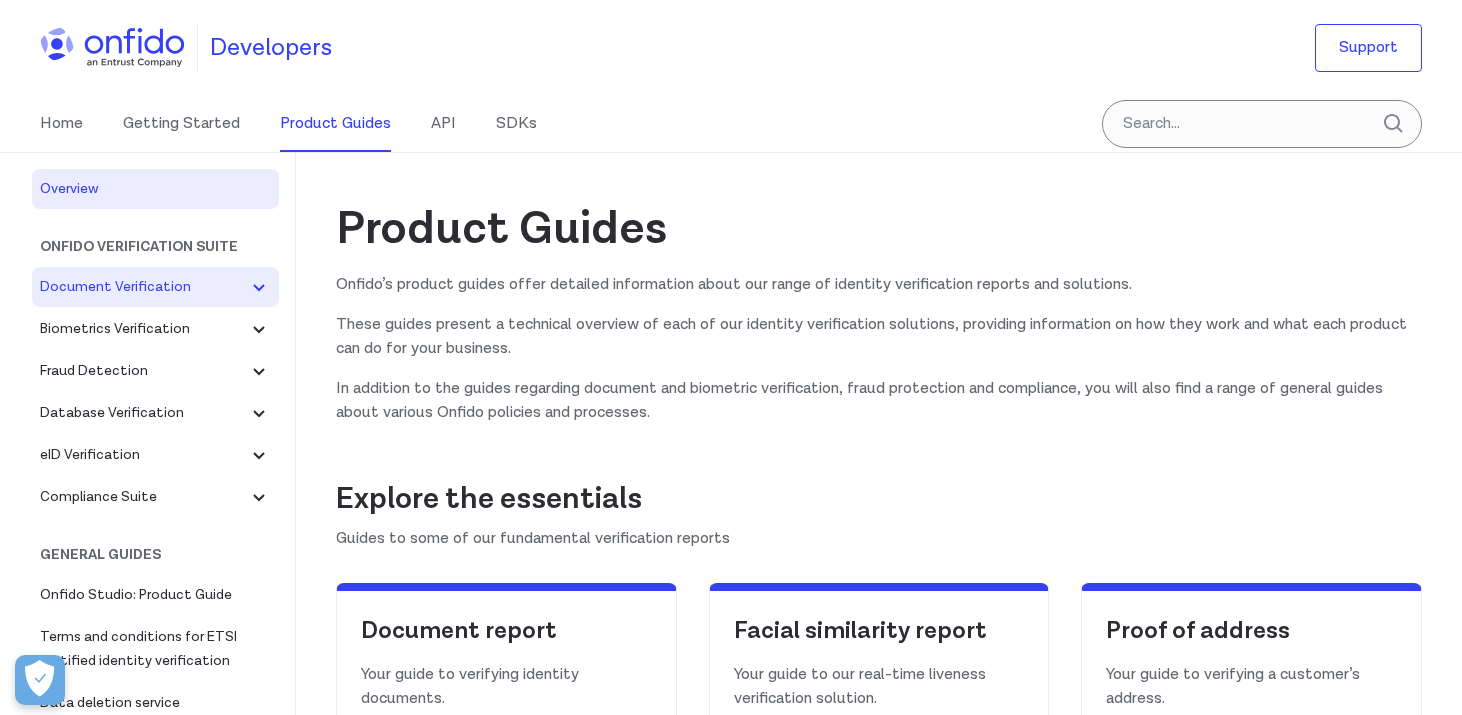click on "Document Verification" at bounding box center (143, 287) 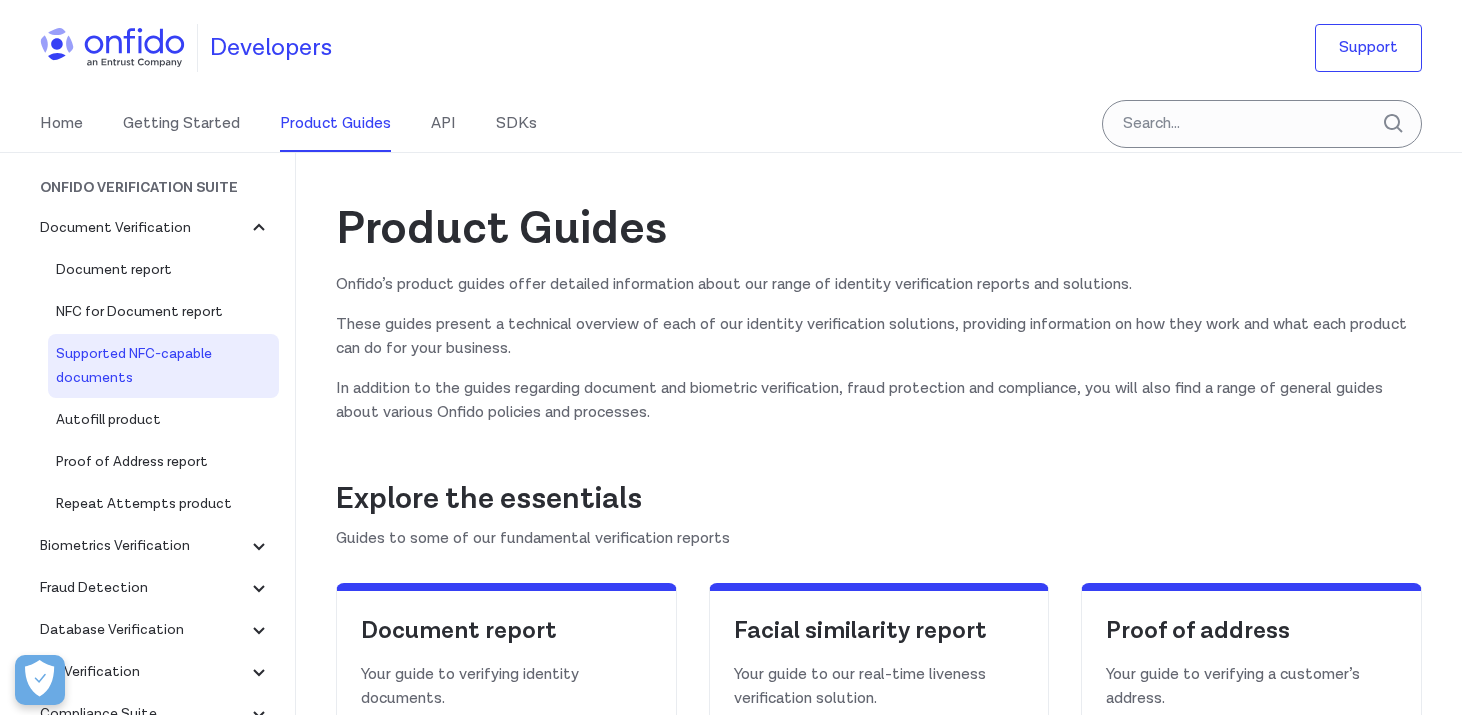 scroll, scrollTop: 60, scrollLeft: 0, axis: vertical 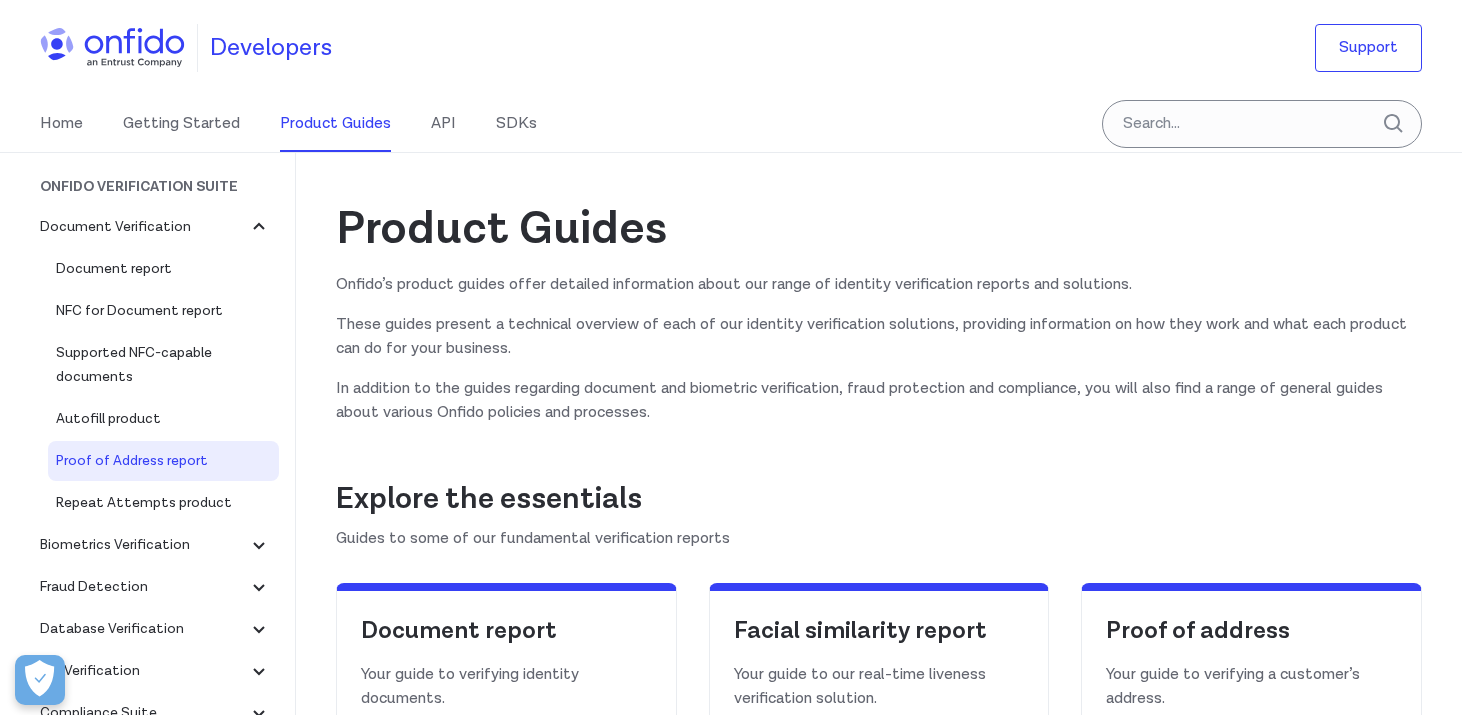 click on "Proof of Address report" at bounding box center (163, 461) 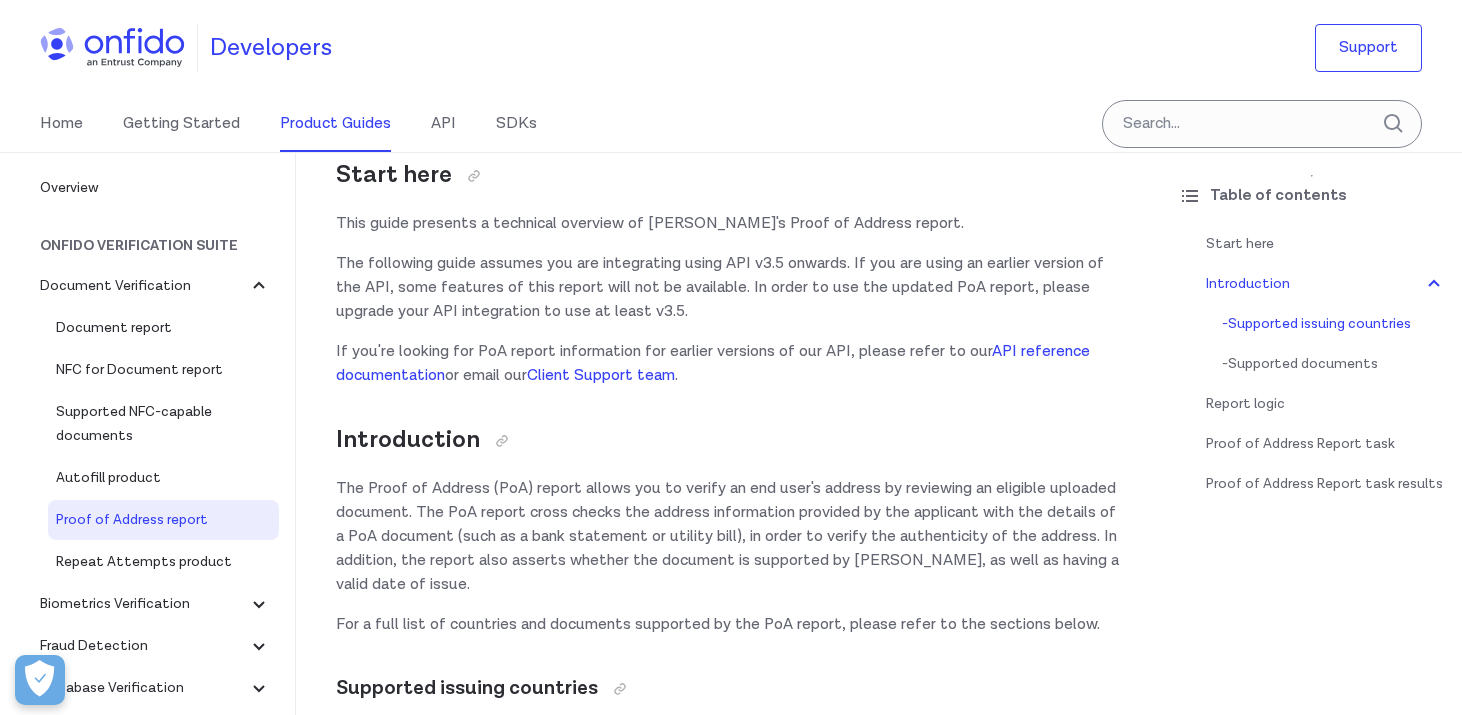 scroll, scrollTop: 43, scrollLeft: 0, axis: vertical 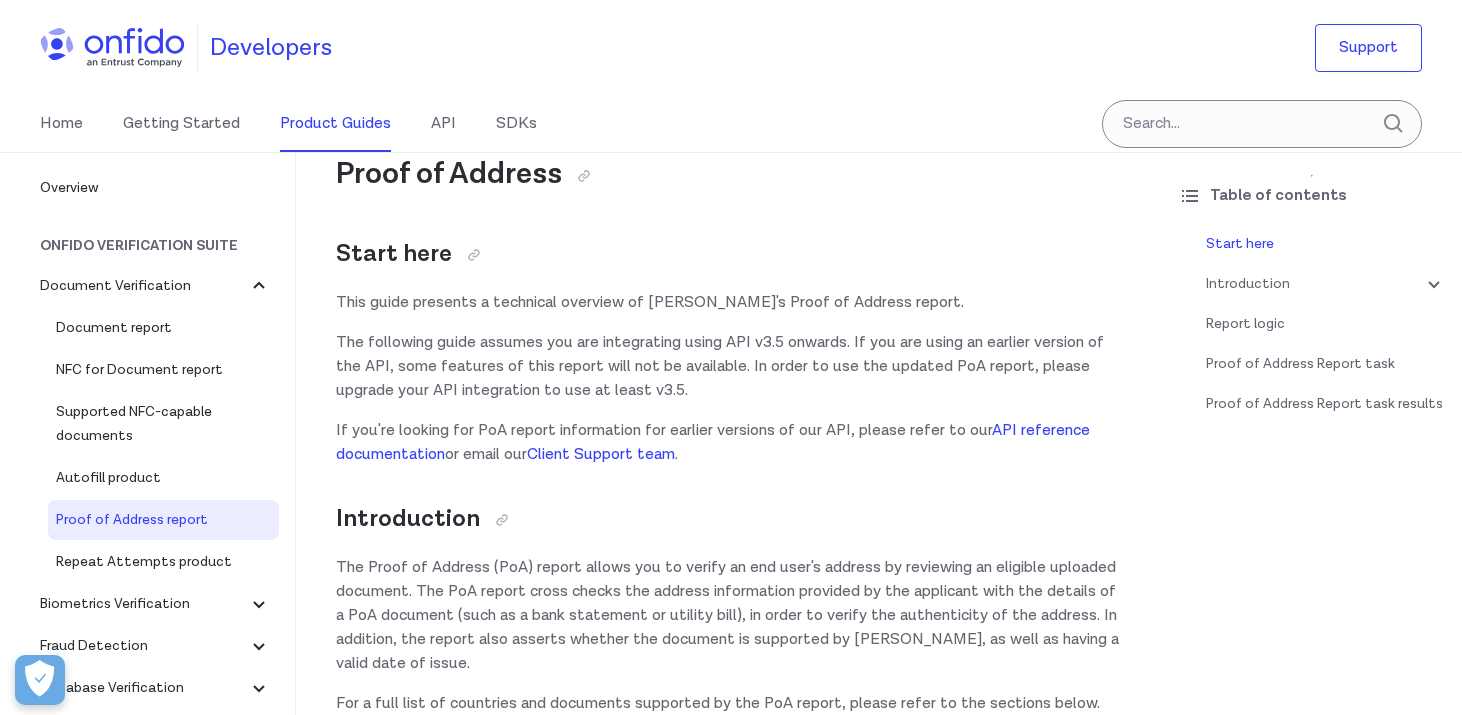 drag, startPoint x: 364, startPoint y: 343, endPoint x: 632, endPoint y: 342, distance: 268.00186 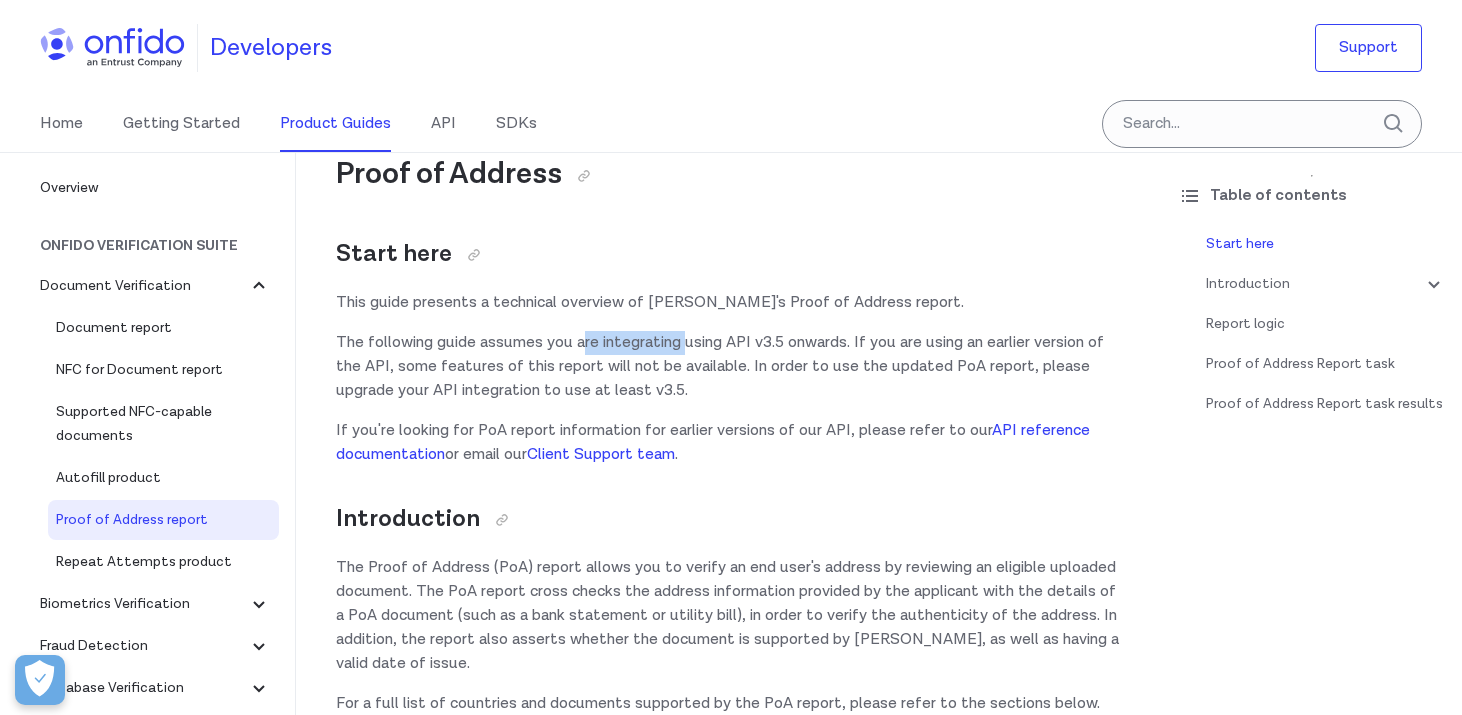 drag, startPoint x: 687, startPoint y: 348, endPoint x: 586, endPoint y: 348, distance: 101 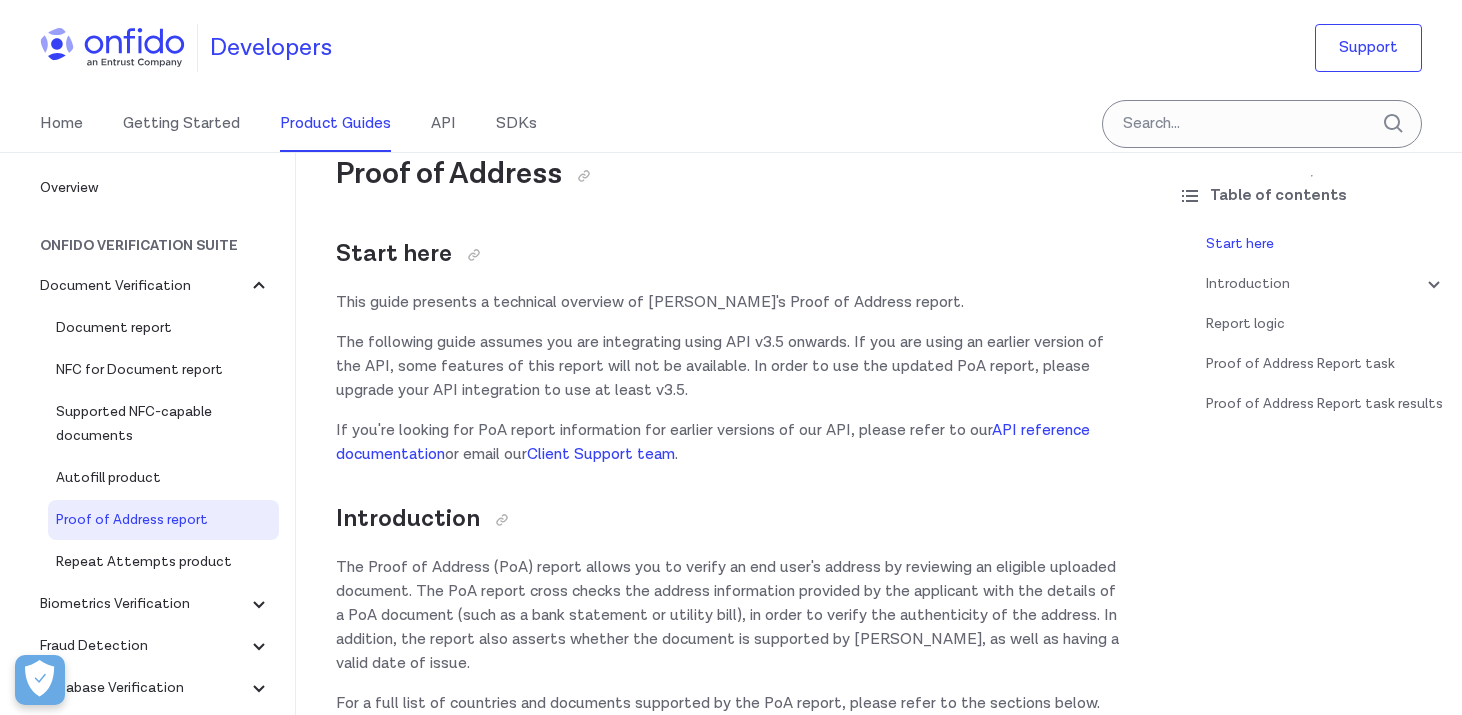 click on "The following guide assumes you are integrating using API v3.5 onwards. If you are using an earlier version of the API, some features of this report will not be available. In order to use the updated PoA report, please upgrade your API integration to use at least v3.5." at bounding box center (729, 367) 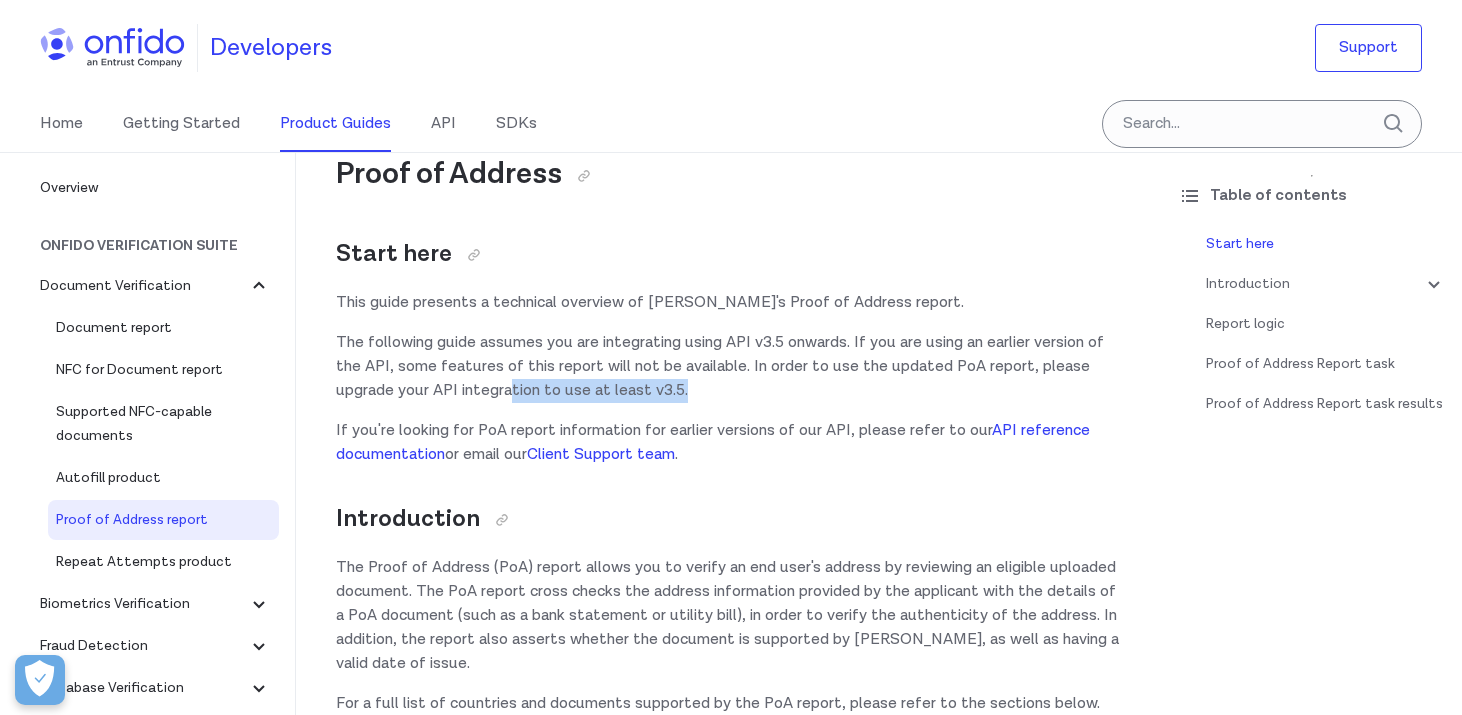 drag, startPoint x: 694, startPoint y: 392, endPoint x: 507, endPoint y: 392, distance: 187 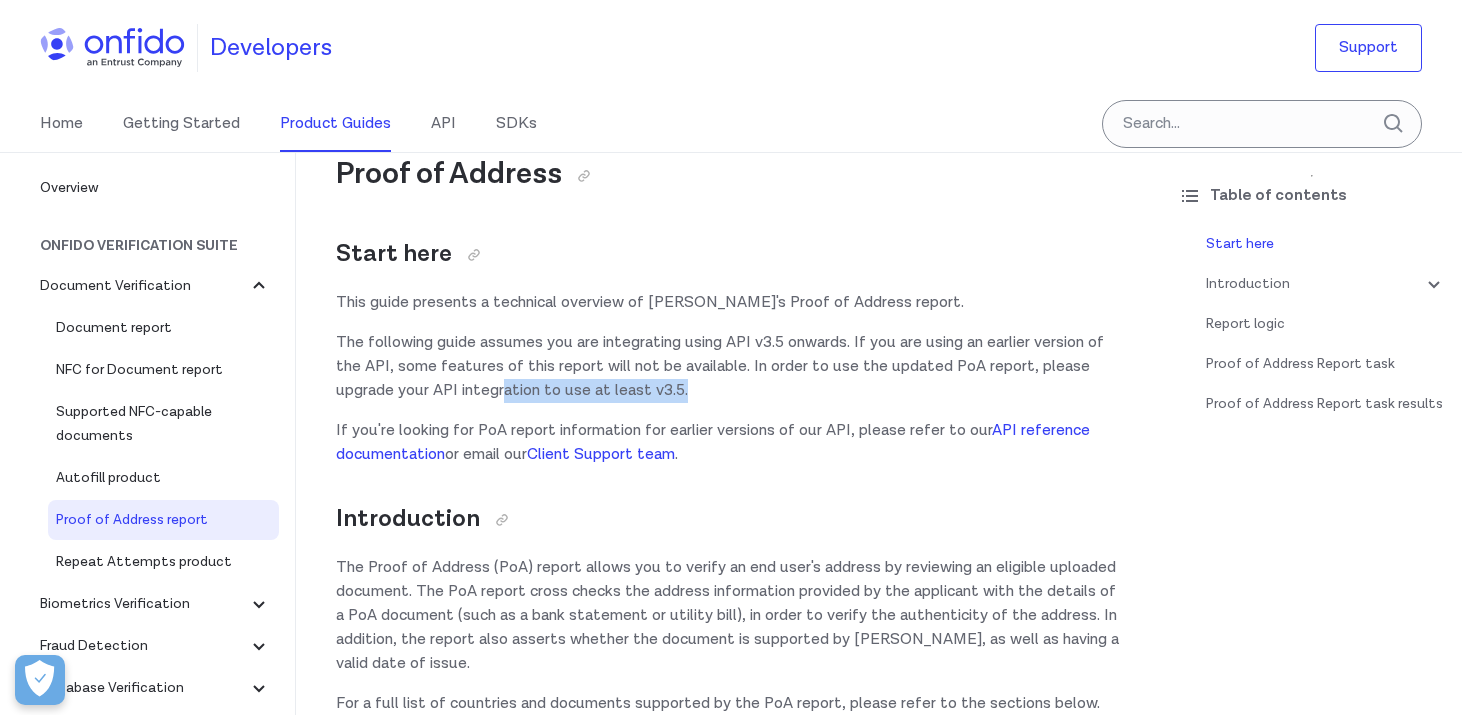 click on "The following guide assumes you are integrating using API v3.5 onwards. If you are using an earlier version of the API, some features of this report will not be available. In order to use the updated PoA report, please upgrade your API integration to use at least v3.5." at bounding box center (729, 367) 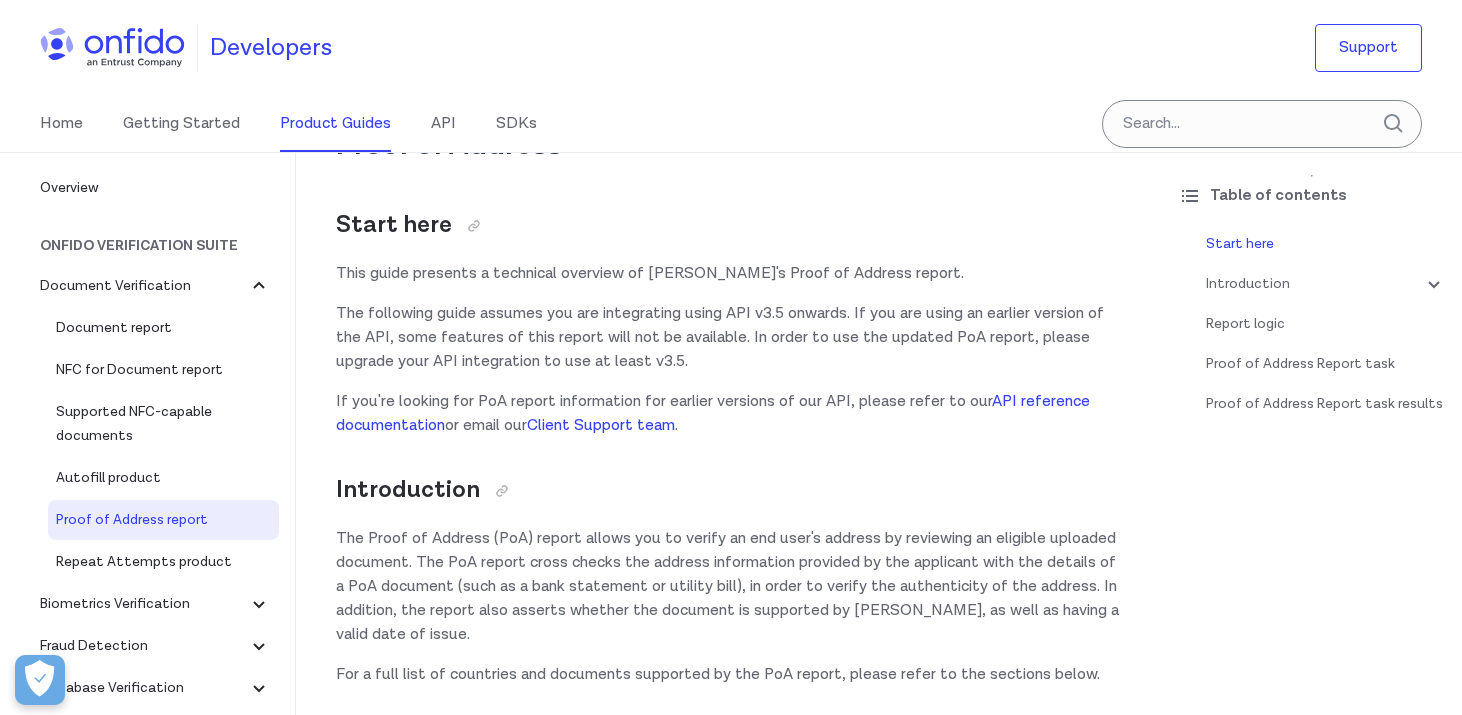 scroll, scrollTop: 74, scrollLeft: 0, axis: vertical 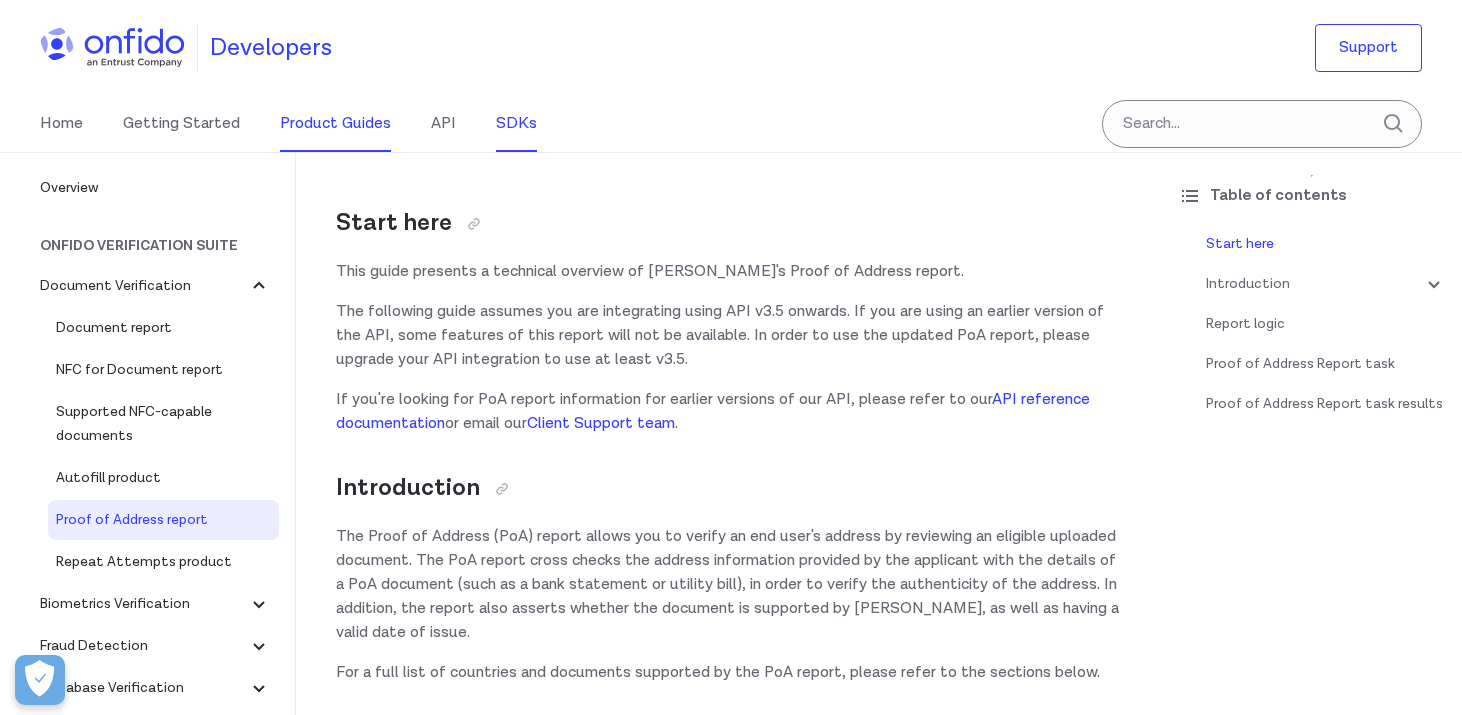 click on "SDKs" at bounding box center (516, 124) 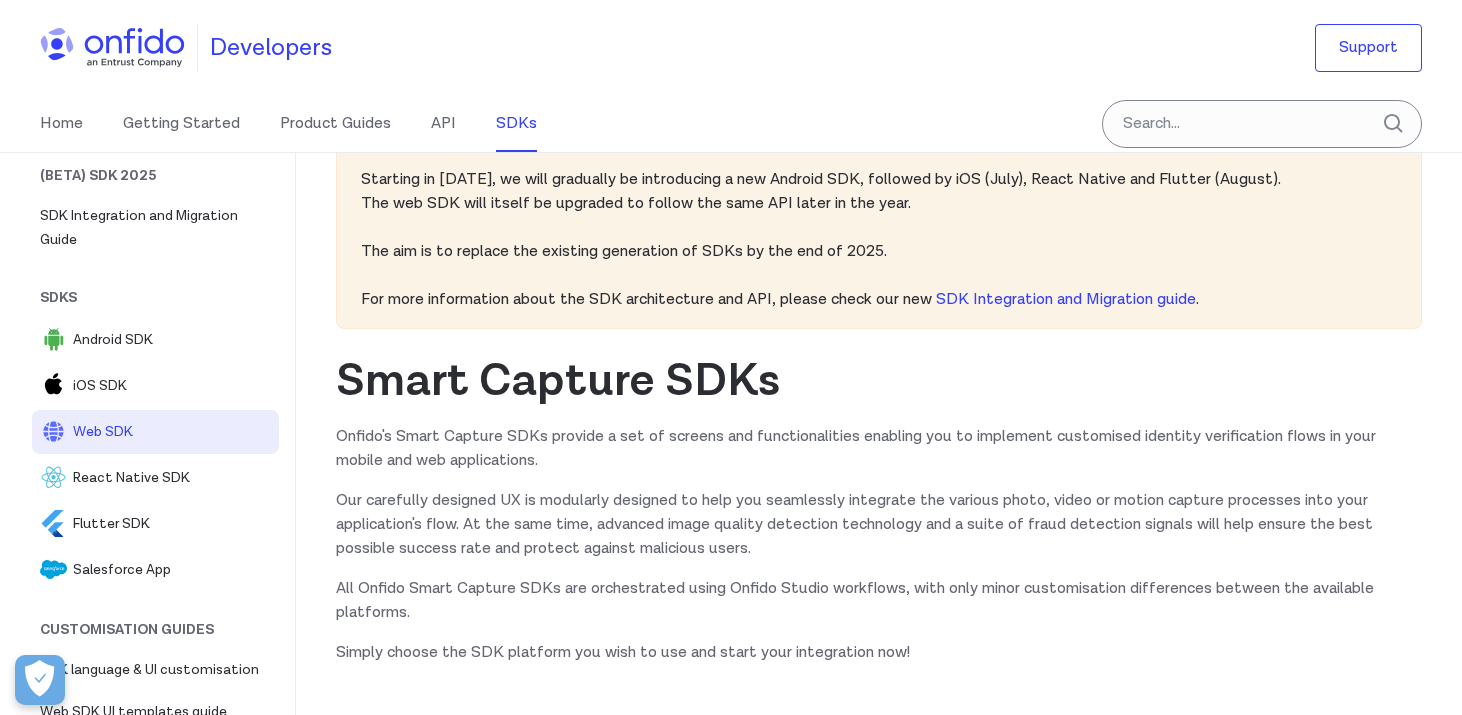 scroll, scrollTop: 72, scrollLeft: 0, axis: vertical 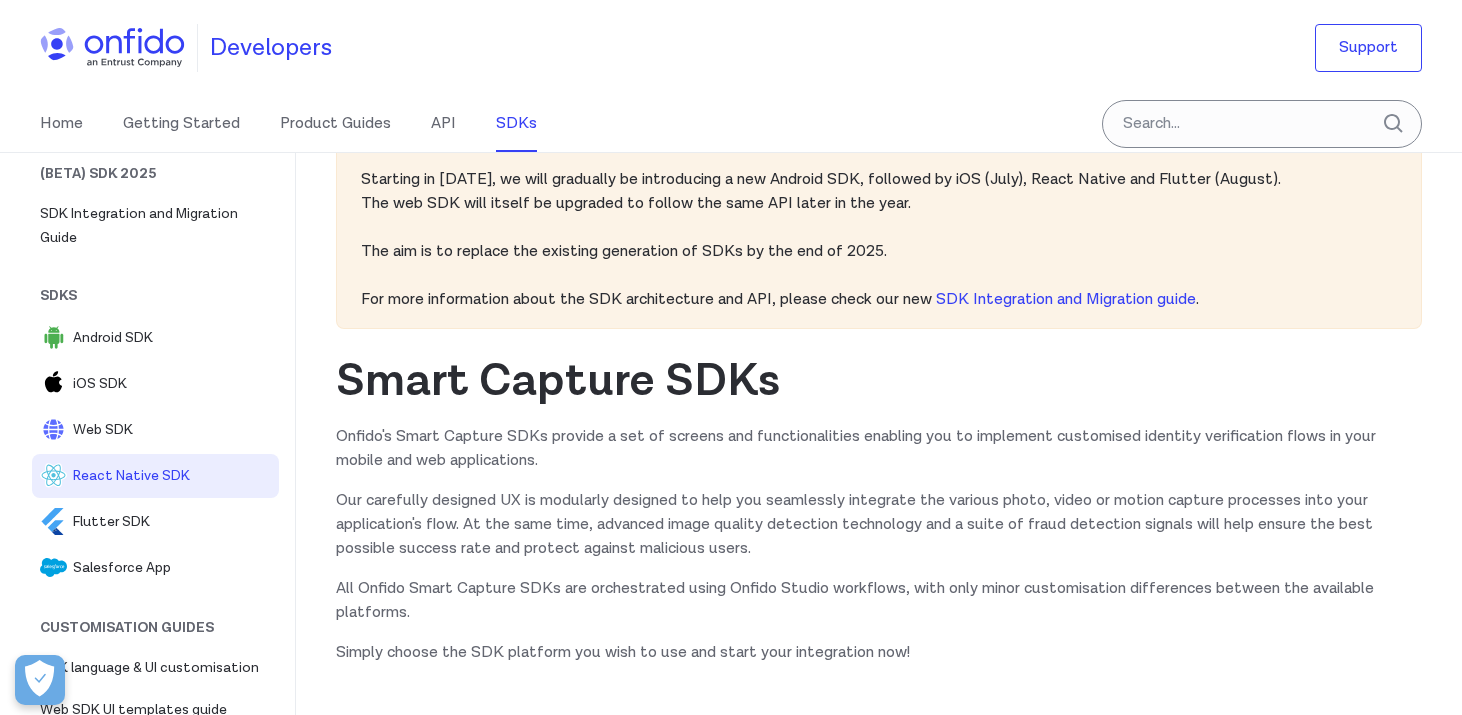 click on "React Native SDK" at bounding box center [172, 476] 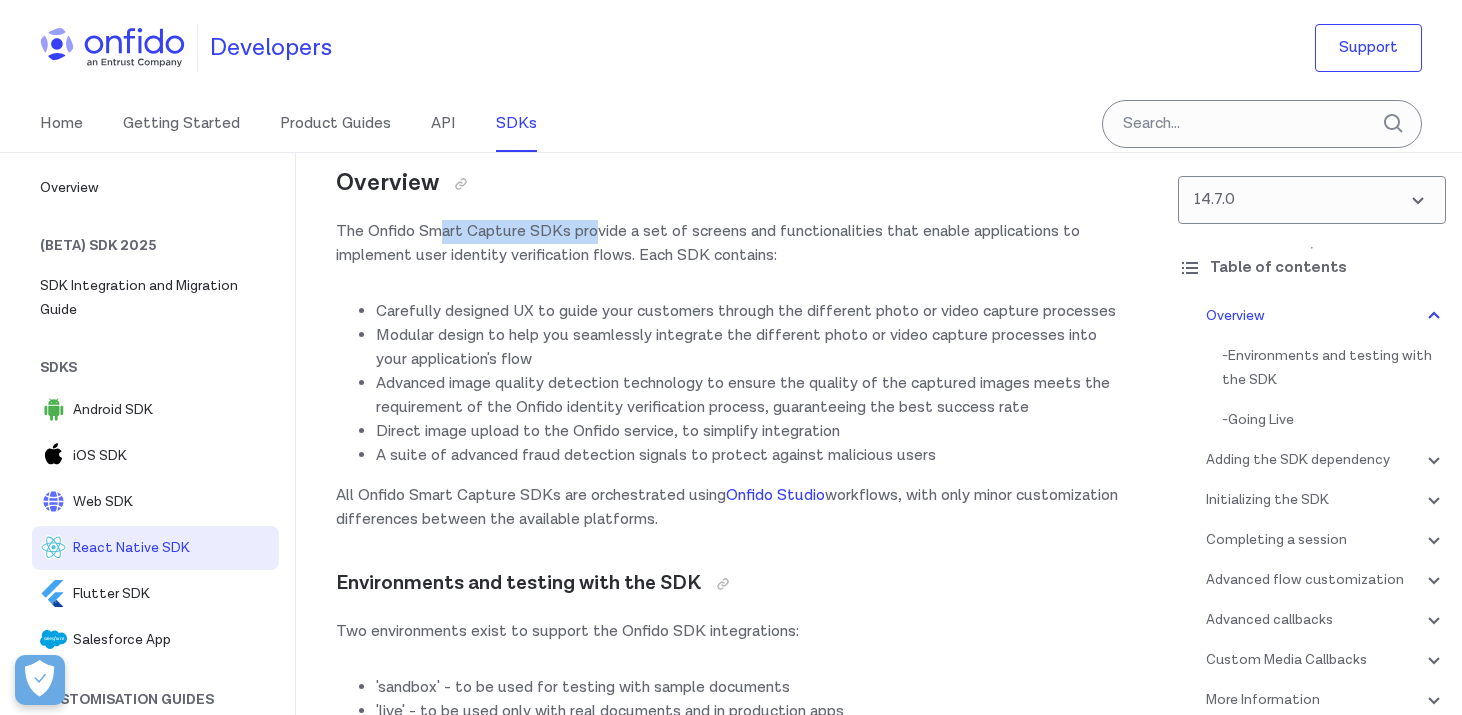 drag, startPoint x: 446, startPoint y: 231, endPoint x: 590, endPoint y: 227, distance: 144.05554 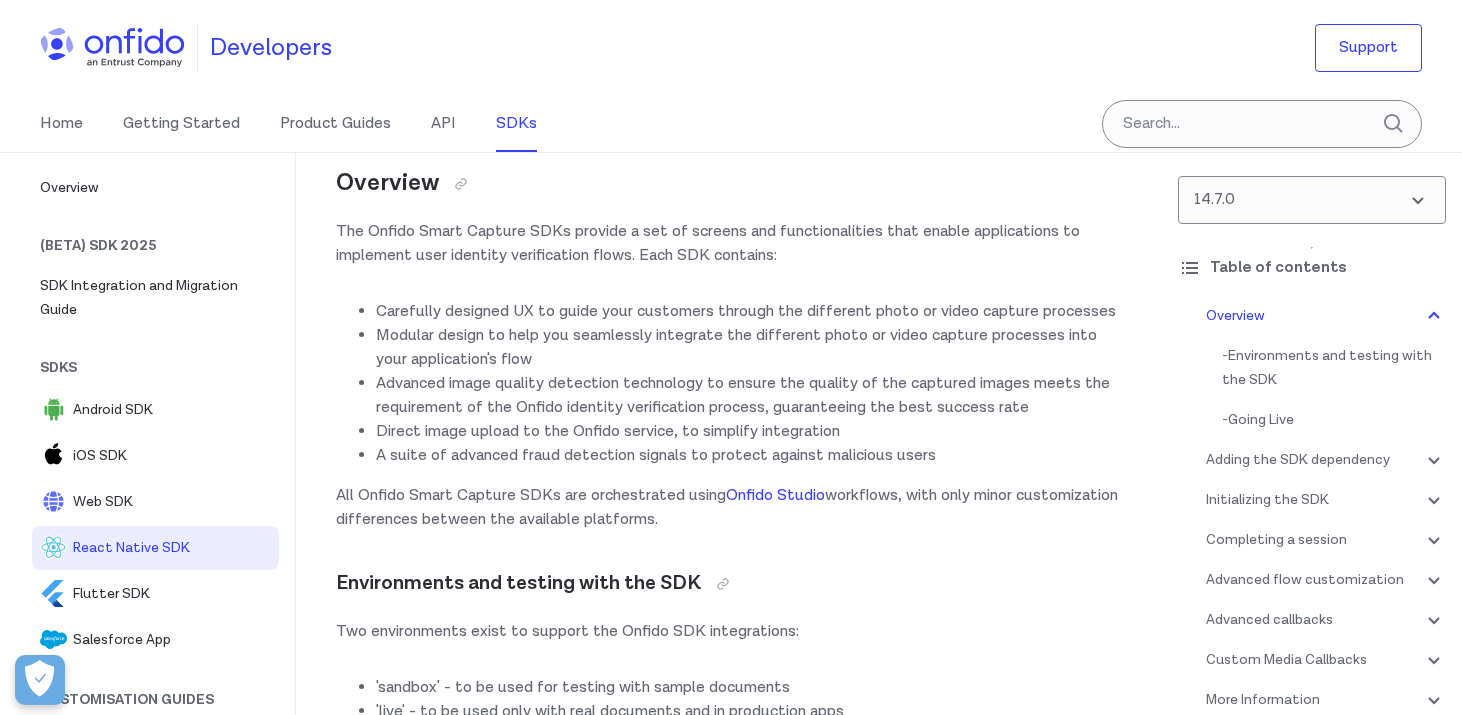 click on "The Onfido Smart Capture SDKs provide a set of screens and functionalities that enable applications to implement user identity verification flows. Each SDK contains:" at bounding box center (729, 244) 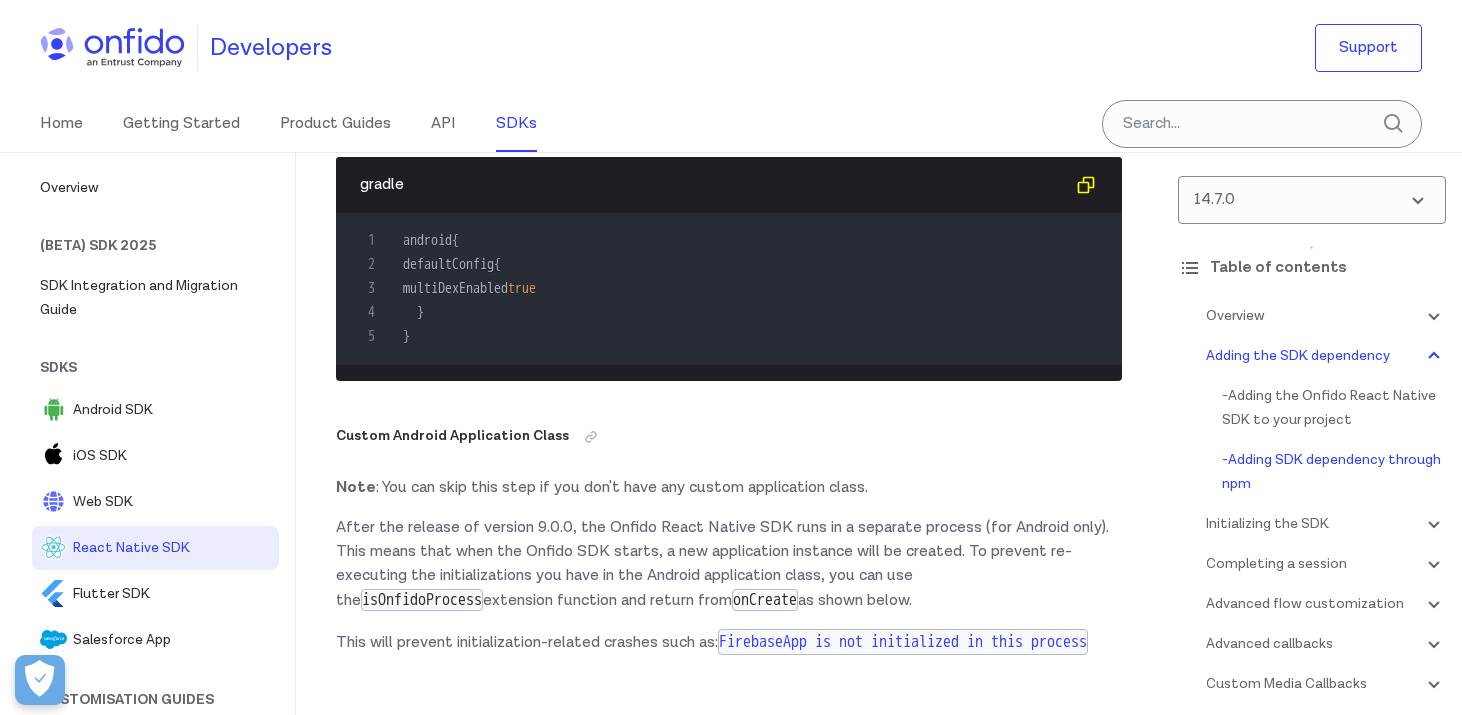 scroll, scrollTop: 2674, scrollLeft: 0, axis: vertical 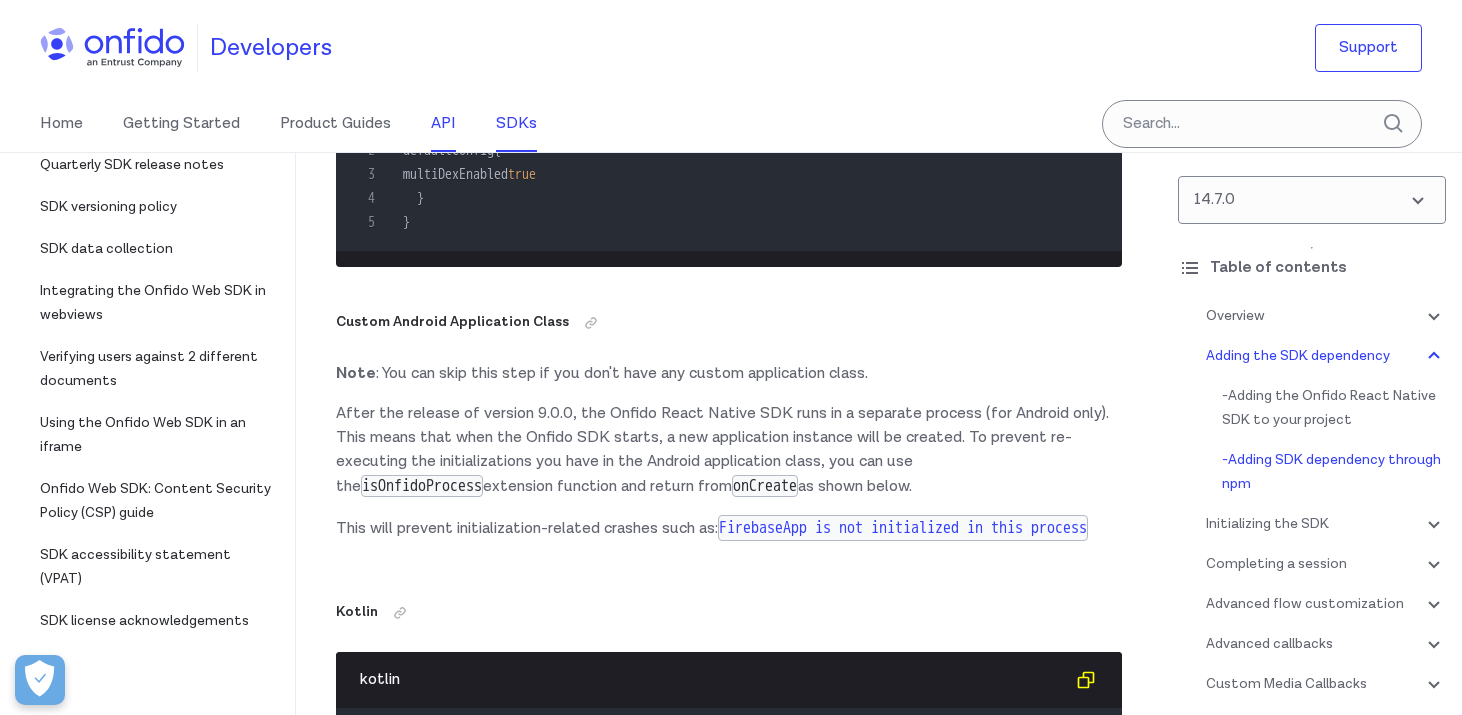 click on "API" at bounding box center [443, 124] 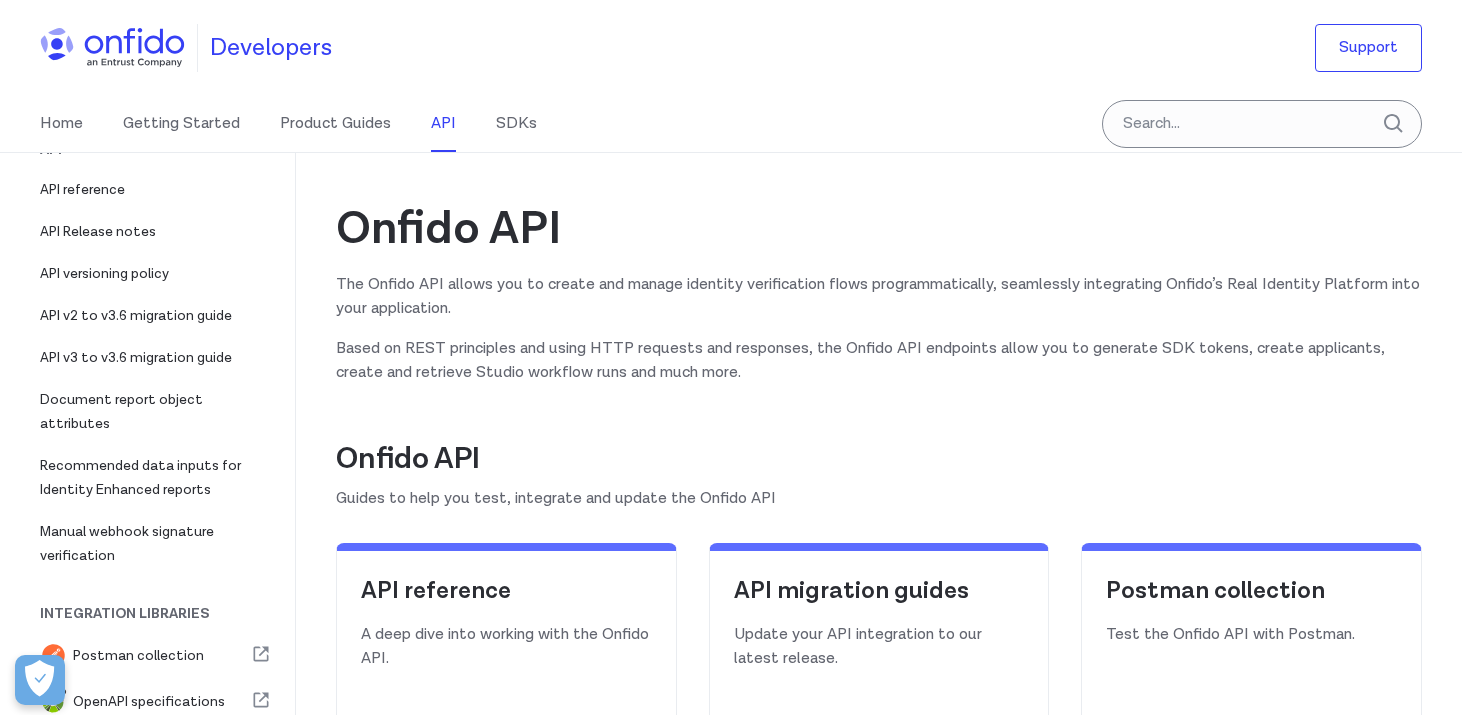 scroll, scrollTop: 100, scrollLeft: 0, axis: vertical 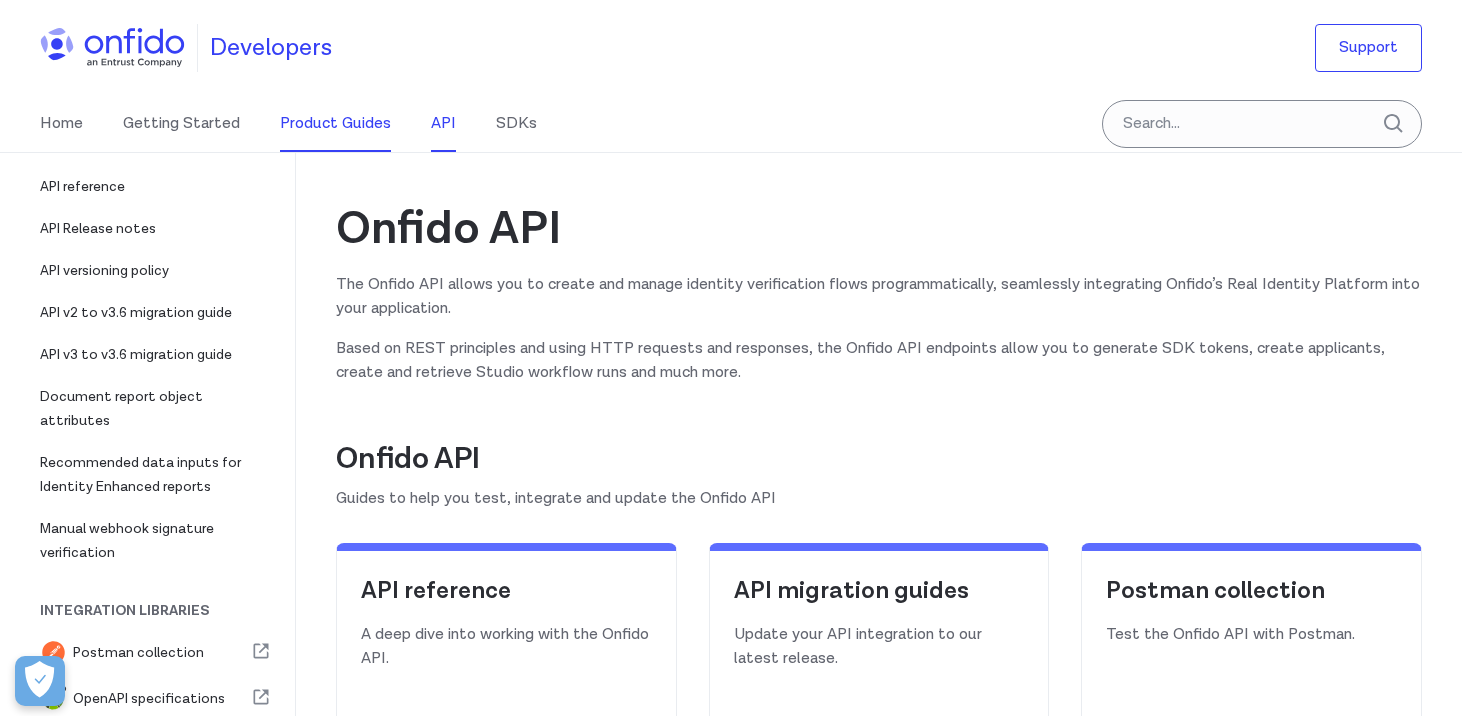 click on "Product Guides" at bounding box center [335, 124] 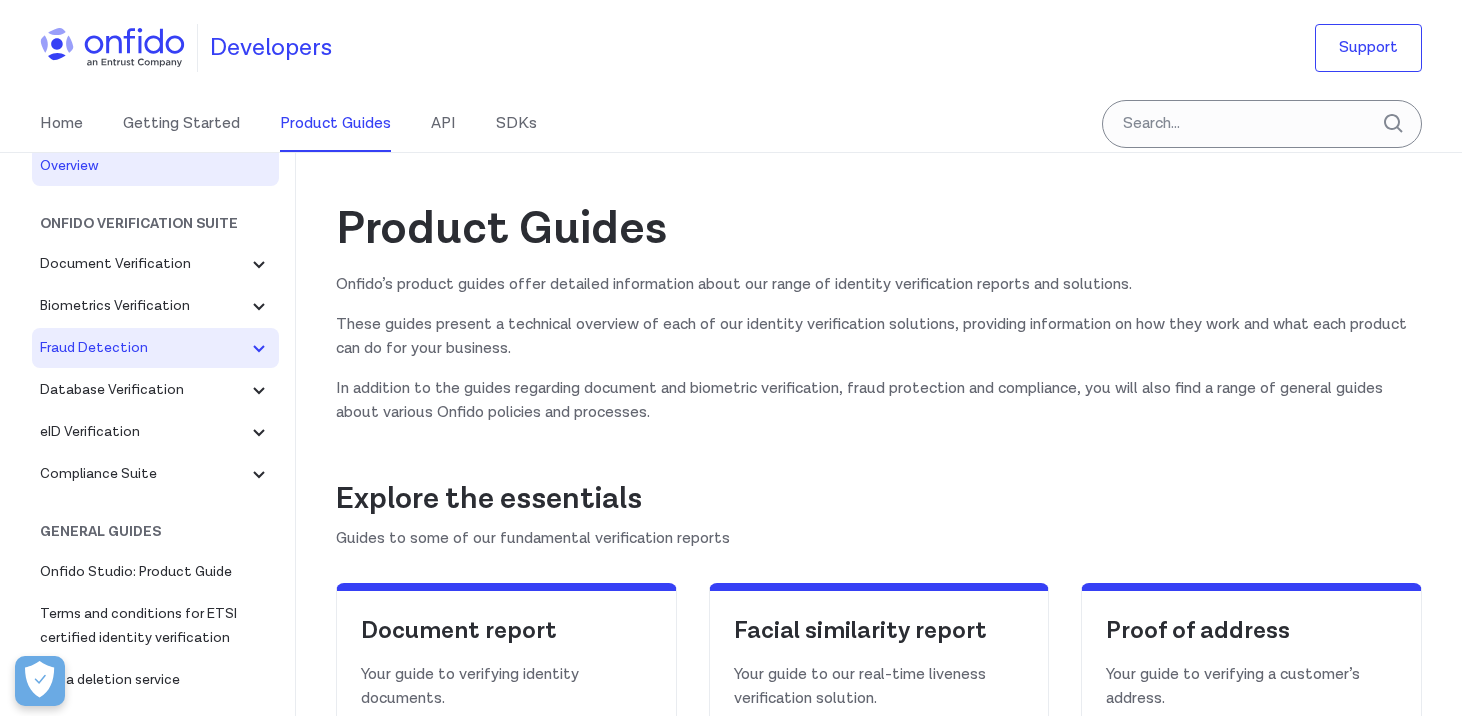 scroll, scrollTop: 25, scrollLeft: 0, axis: vertical 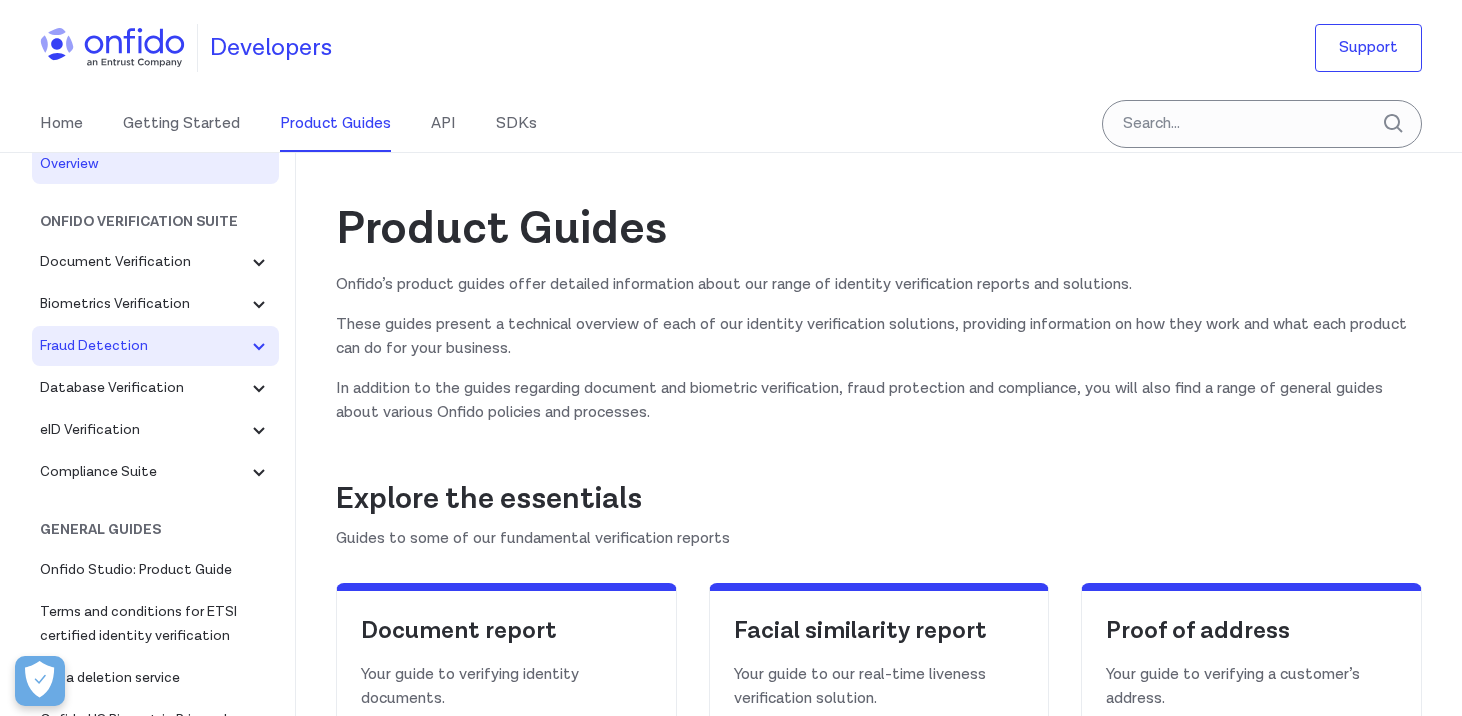 click on "Fraud Detection" at bounding box center [143, 346] 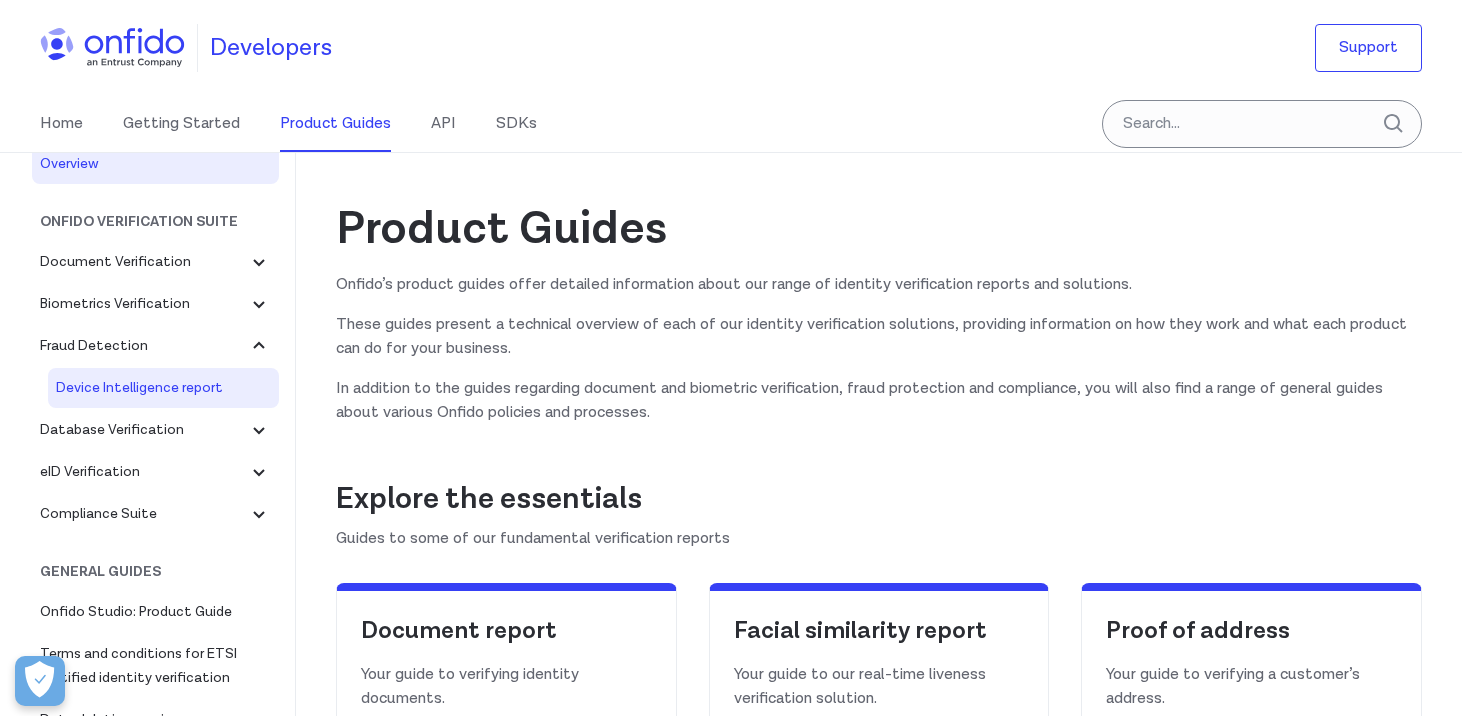 click on "Device Intelligence report" at bounding box center [163, 388] 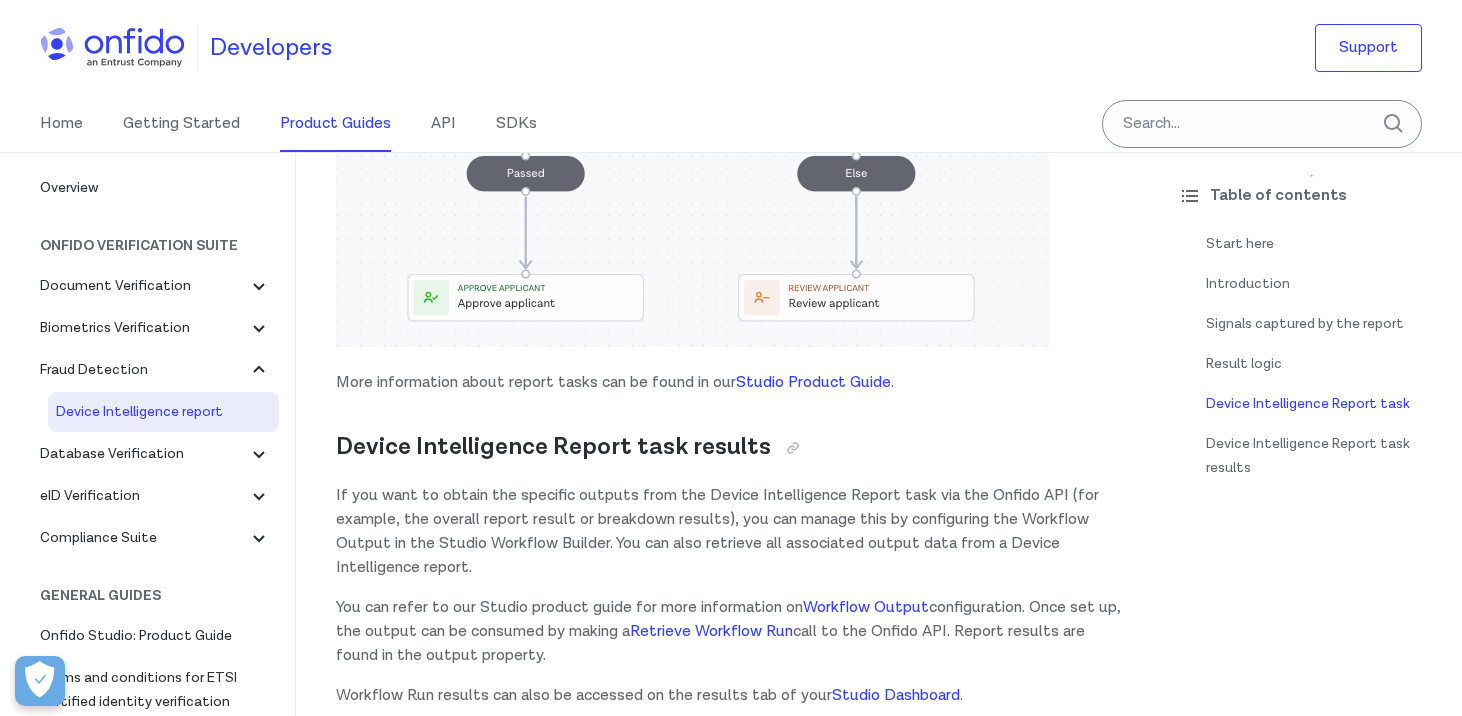 scroll, scrollTop: 2234, scrollLeft: 0, axis: vertical 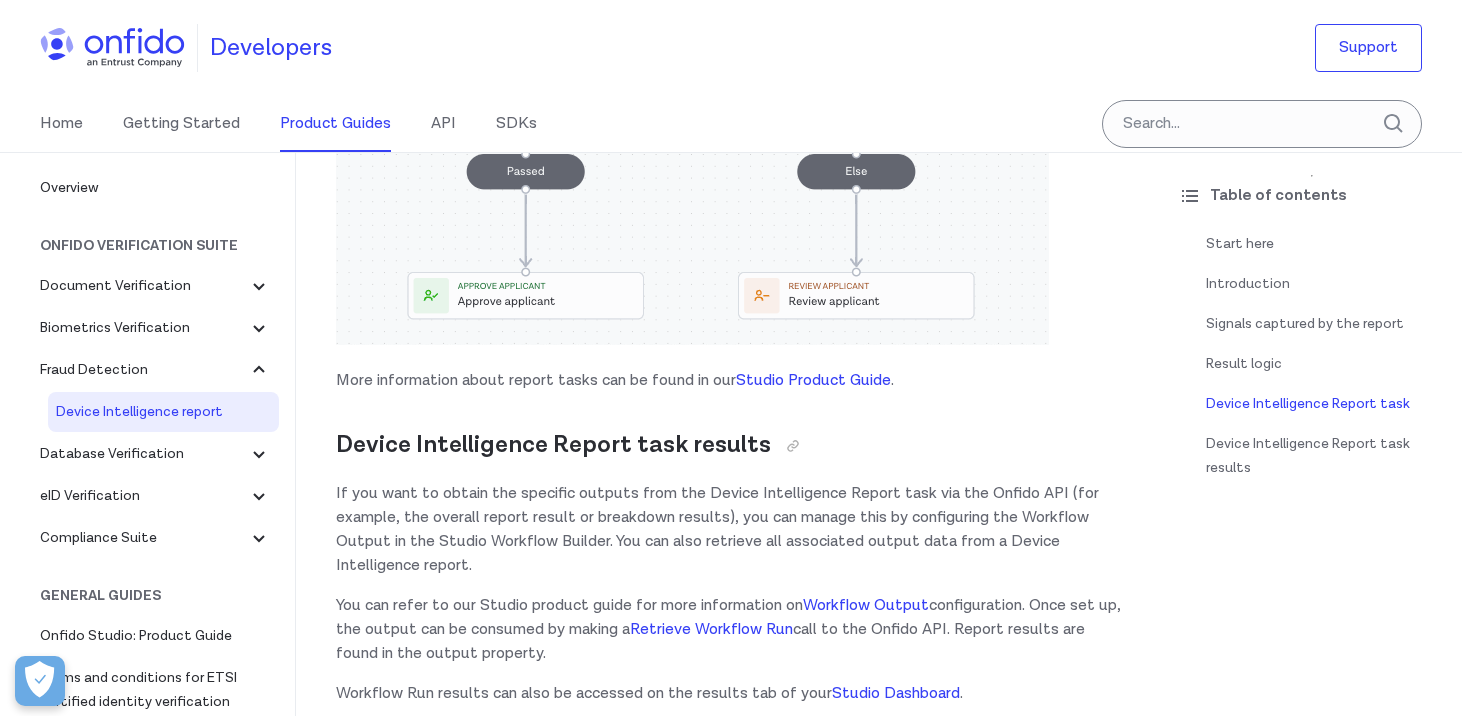 click on "Device Intelligence
Start here
This guide presents a technical overview of [PERSON_NAME]'s Device Intelligence report.
Introduction
The Device Intelligence report assesses non-document and non-biometric signals to capture sophisticated fraud, without adding user friction to an identity verification. The Device Intelligence report works alongside [PERSON_NAME]'s other reports capturing digital, passive fraud signals such as device integrity, IP and geolocation data, in addition to the current visual fraud detection.
You can run Device Intelligence as a standalone report, but we recommend that you combine it with a  Document report  or  Facial Similarity report .
The Device Intelligence report is only compatible with other reports that require a media upload (such as a document capture, live photo or live video capture) because the report collects device integrity information during the upload of the media.
Note:
Signals captured by the report
API reference documentation .
Result logic
clear  or  ." at bounding box center (729, -668) 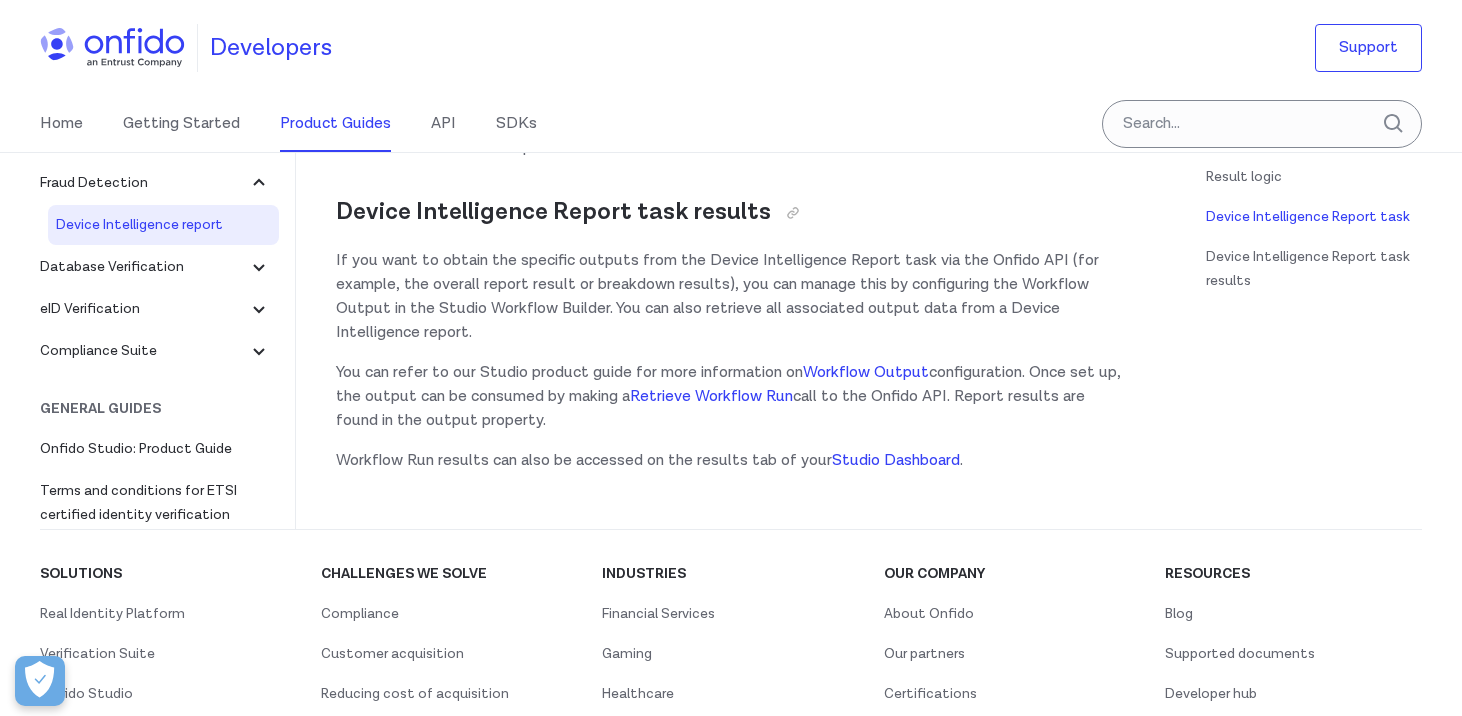 scroll, scrollTop: 2468, scrollLeft: 0, axis: vertical 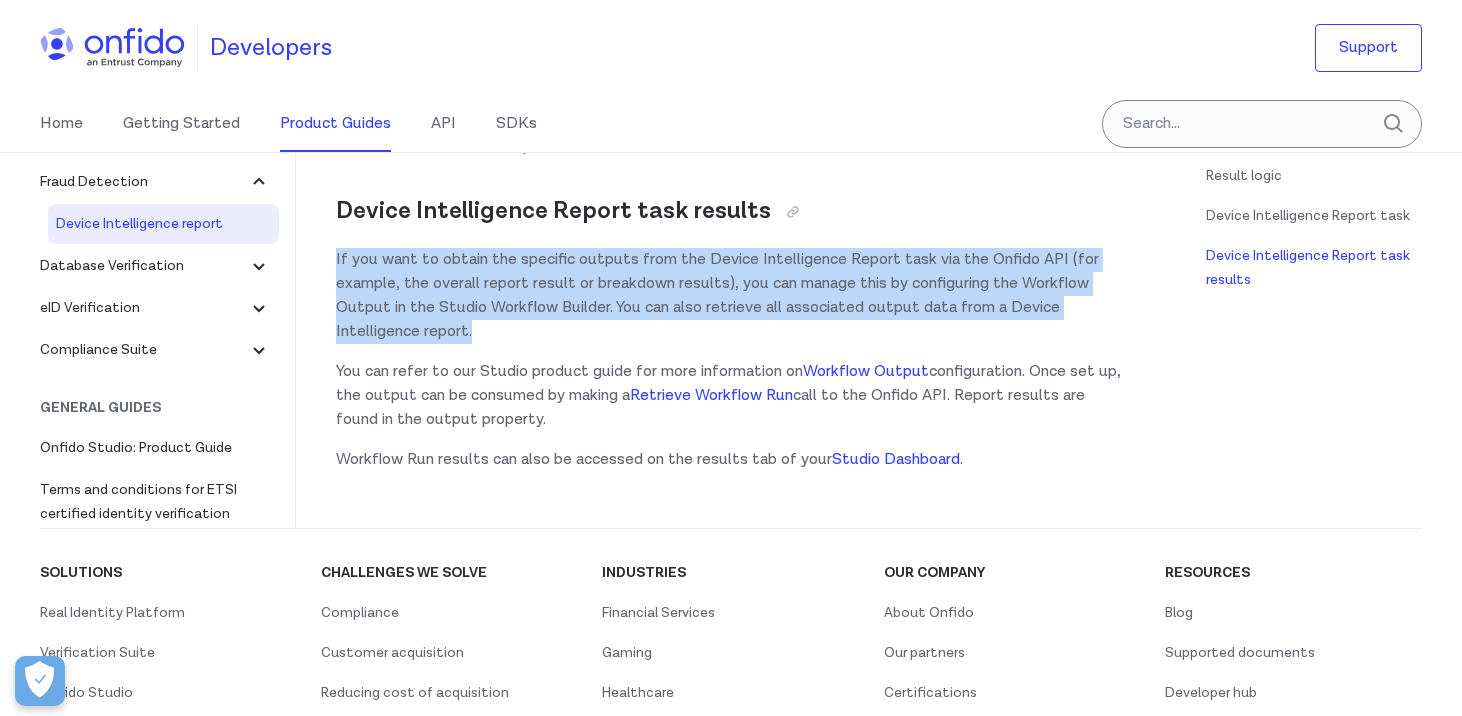 drag, startPoint x: 486, startPoint y: 331, endPoint x: 337, endPoint y: 256, distance: 166.81126 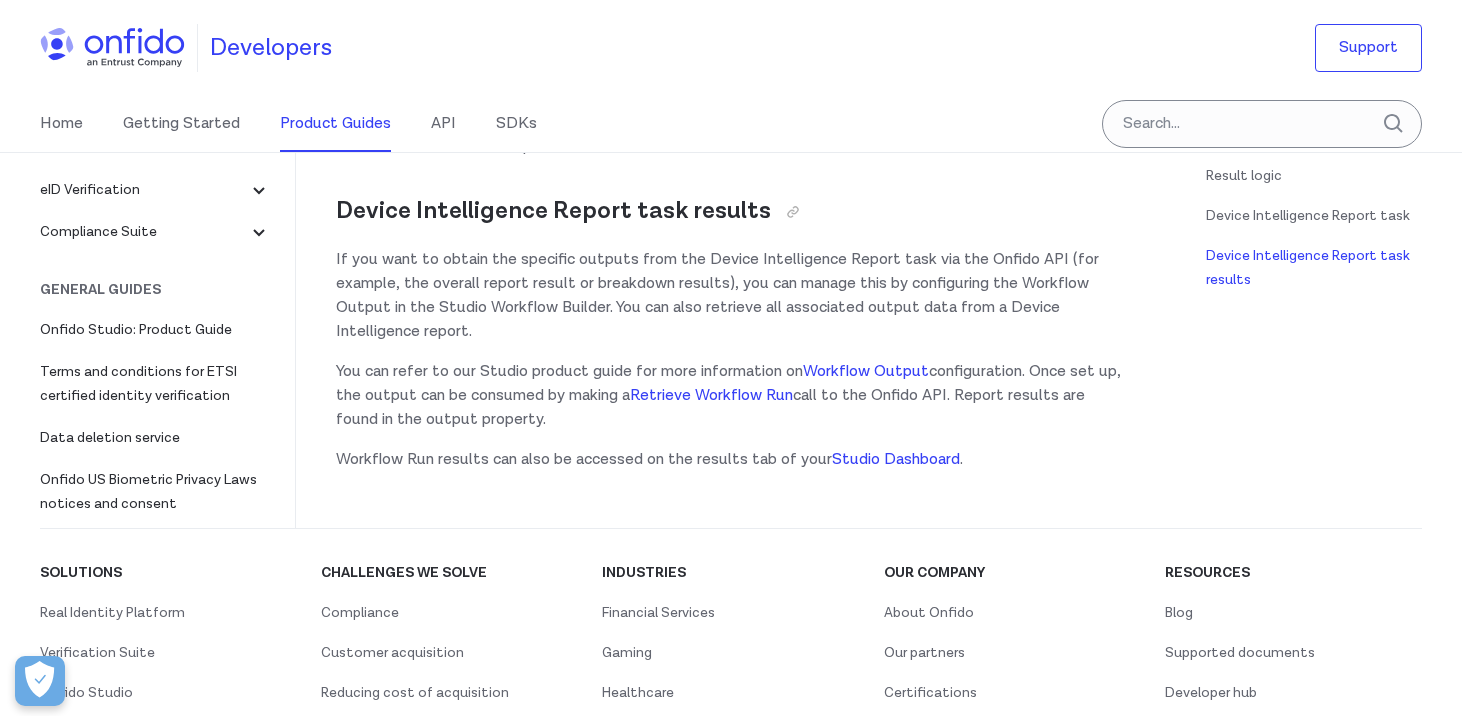 scroll, scrollTop: 0, scrollLeft: 0, axis: both 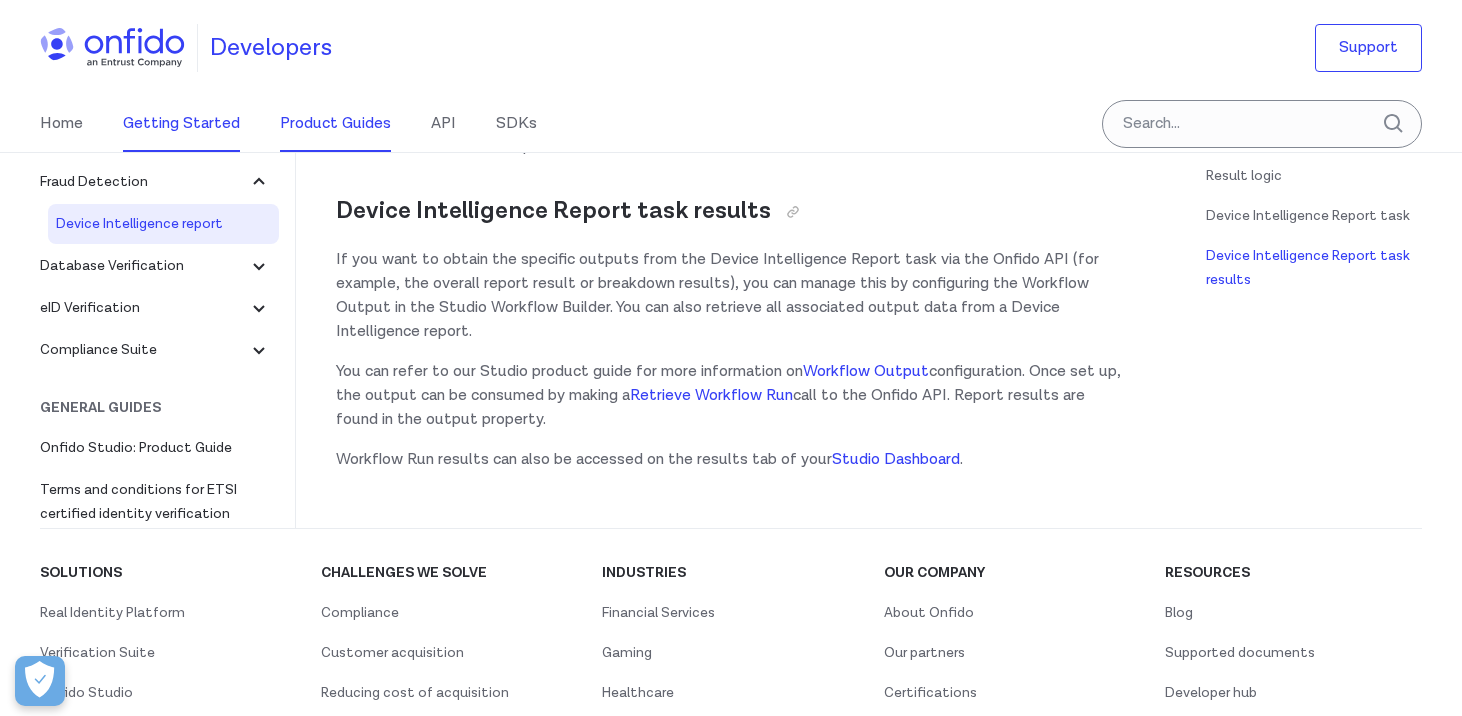 click on "Getting Started" at bounding box center (181, 124) 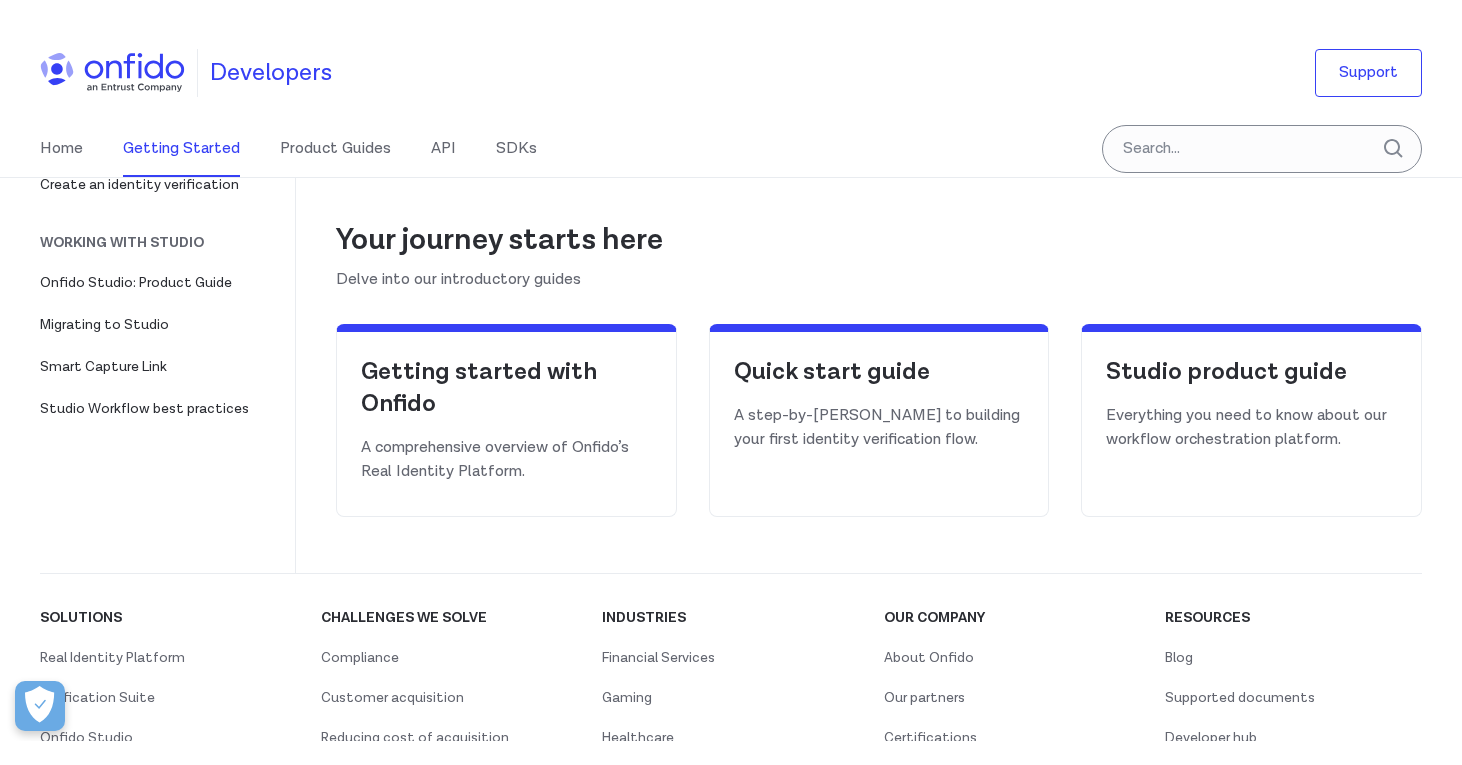 scroll, scrollTop: 347, scrollLeft: 0, axis: vertical 